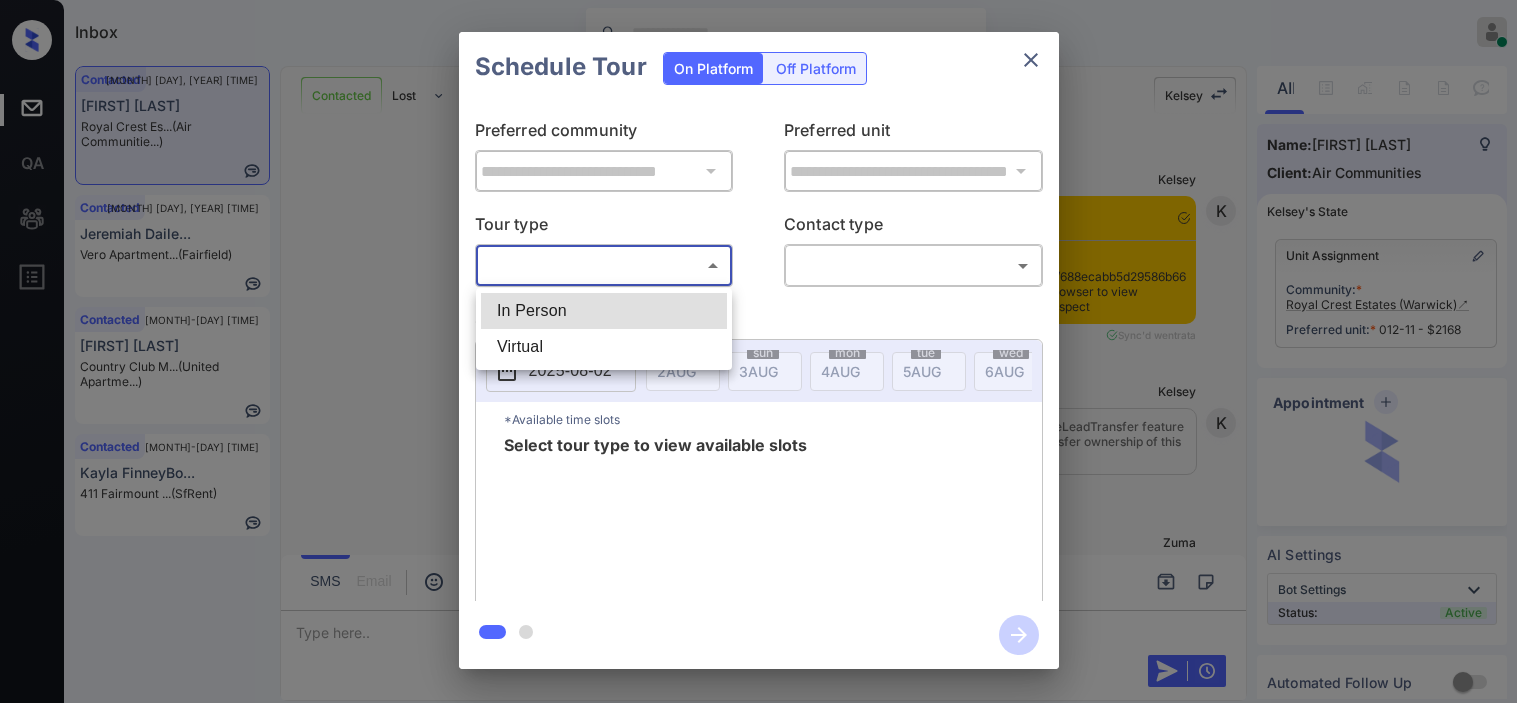 scroll, scrollTop: 0, scrollLeft: 0, axis: both 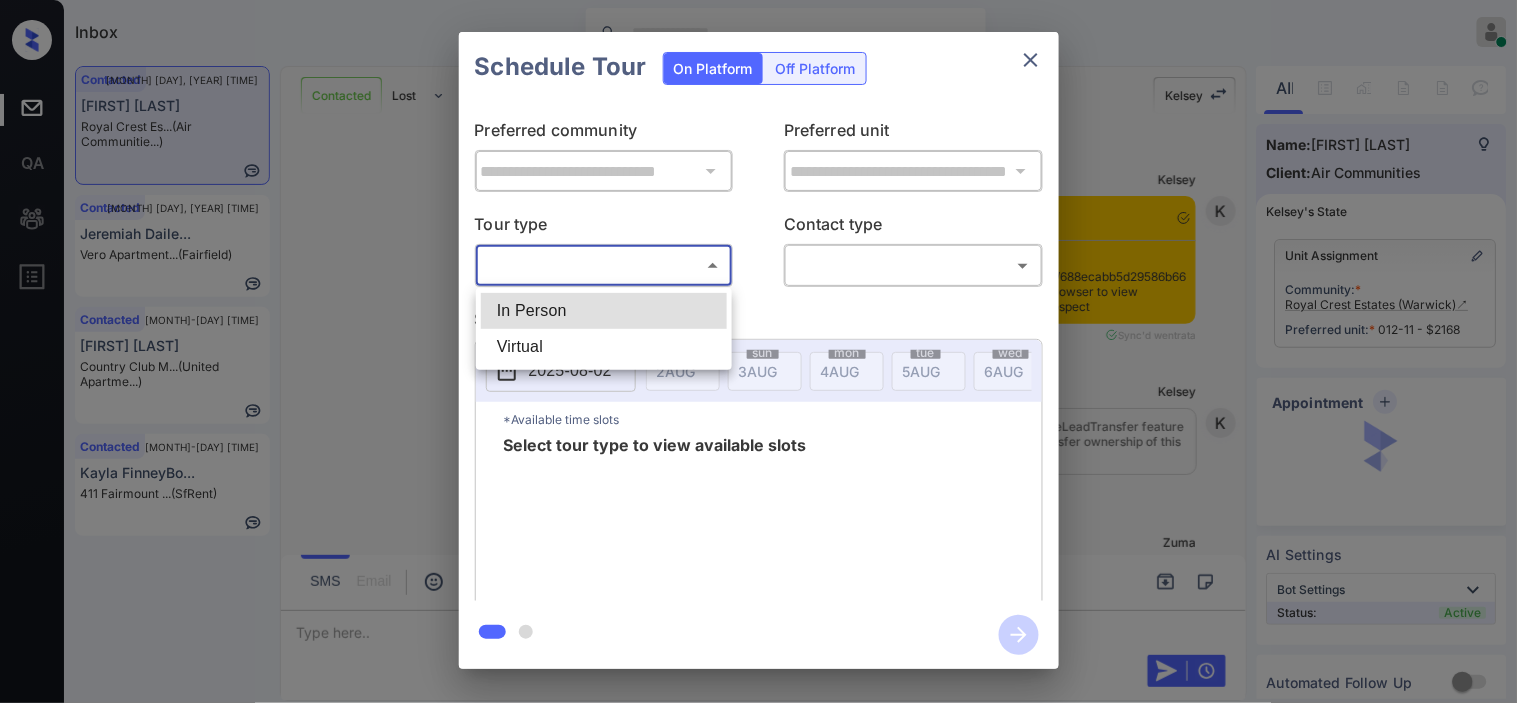 click on "In Person" at bounding box center (604, 311) 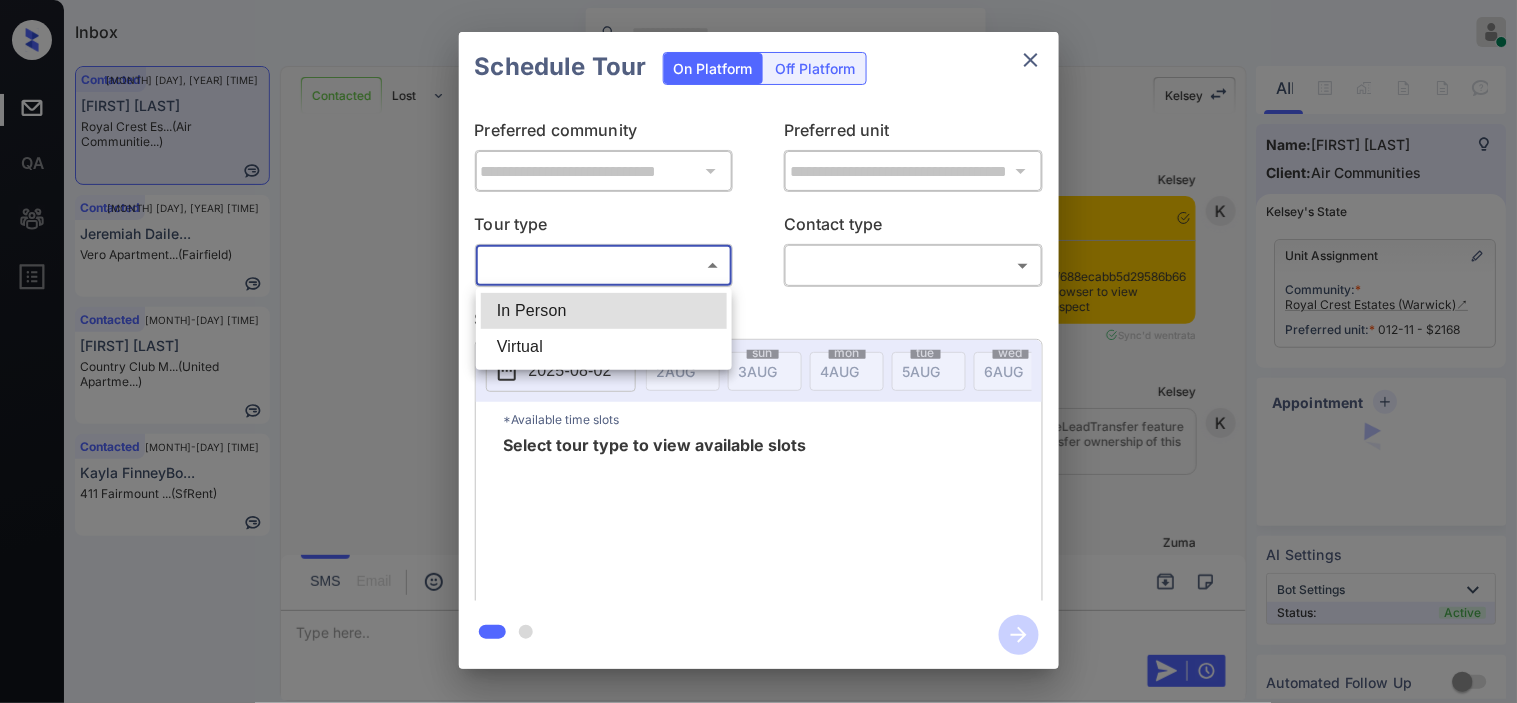 type on "********" 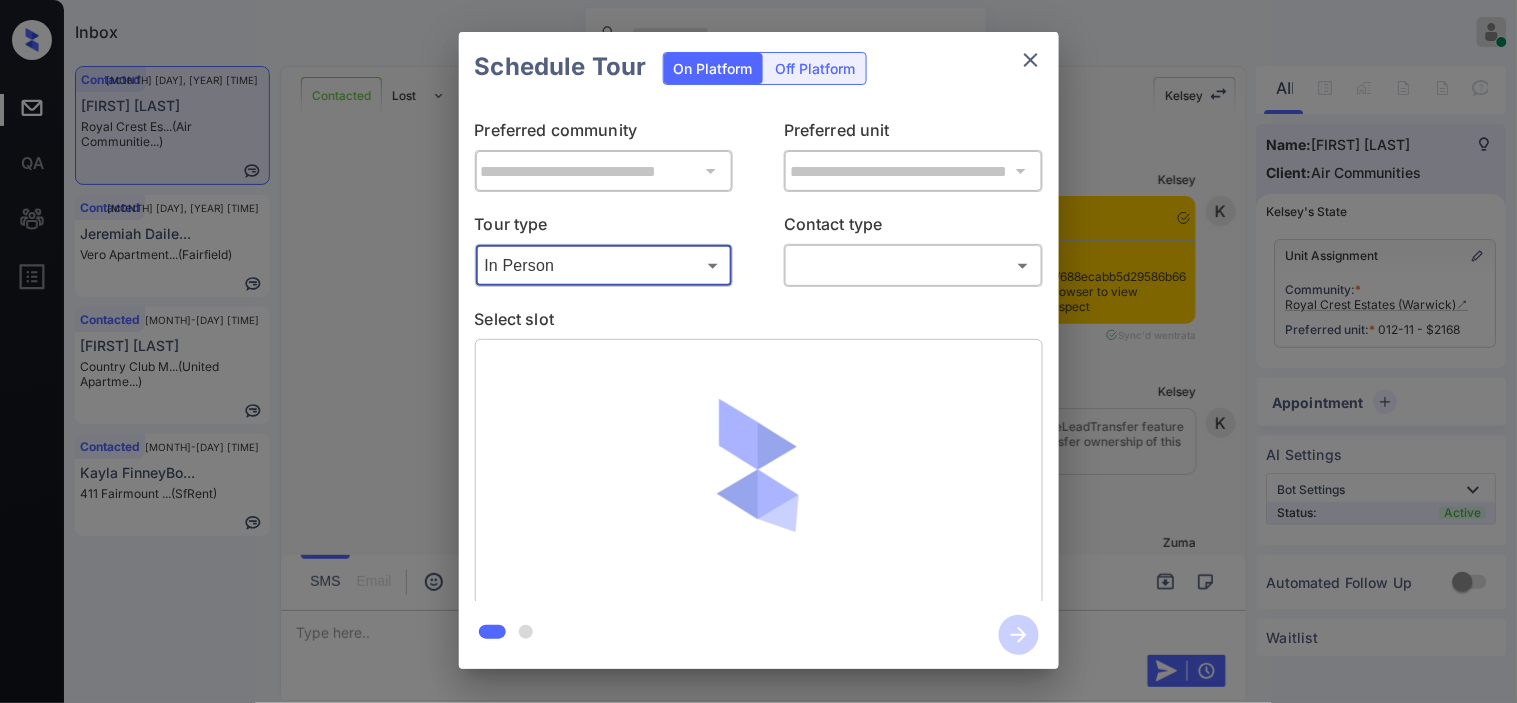 scroll, scrollTop: 2457, scrollLeft: 0, axis: vertical 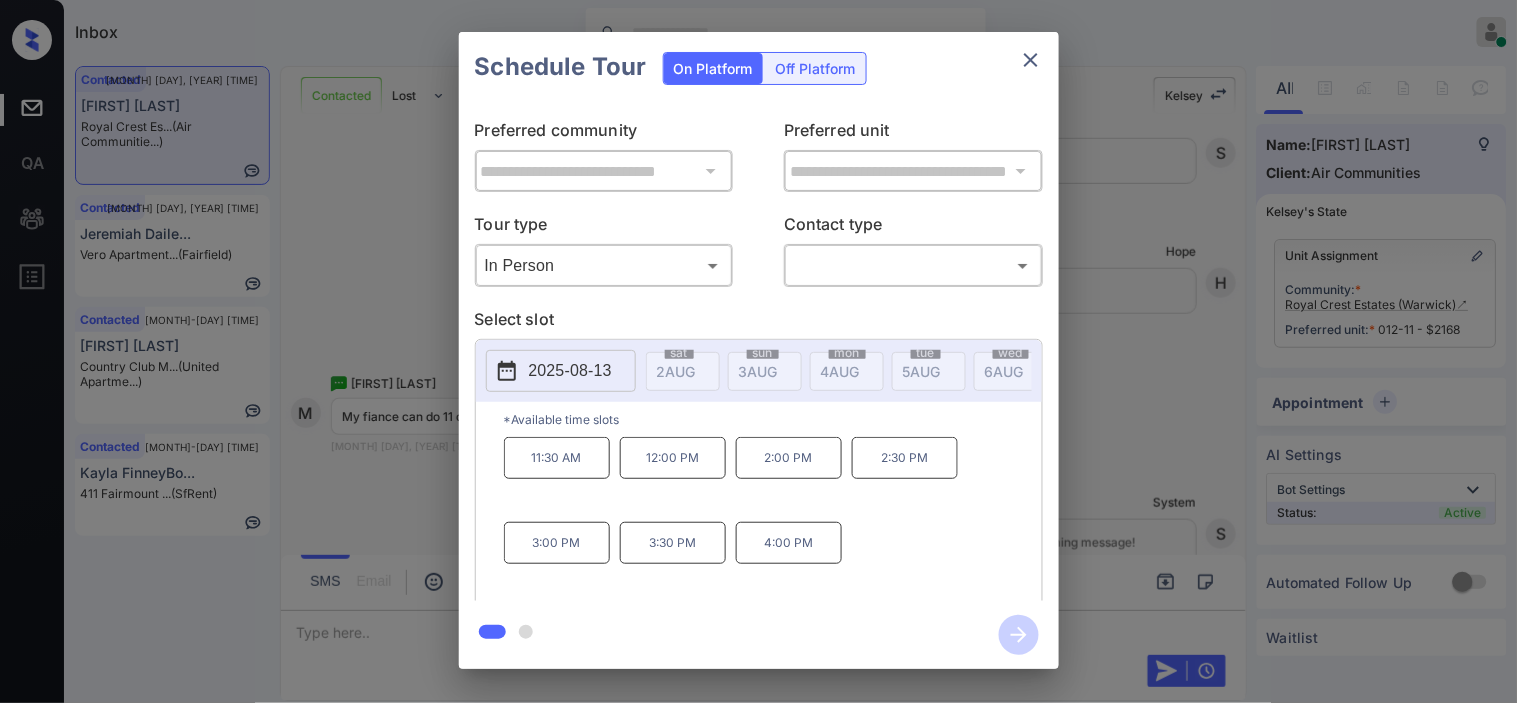 click on "2025-08-13" at bounding box center [570, 371] 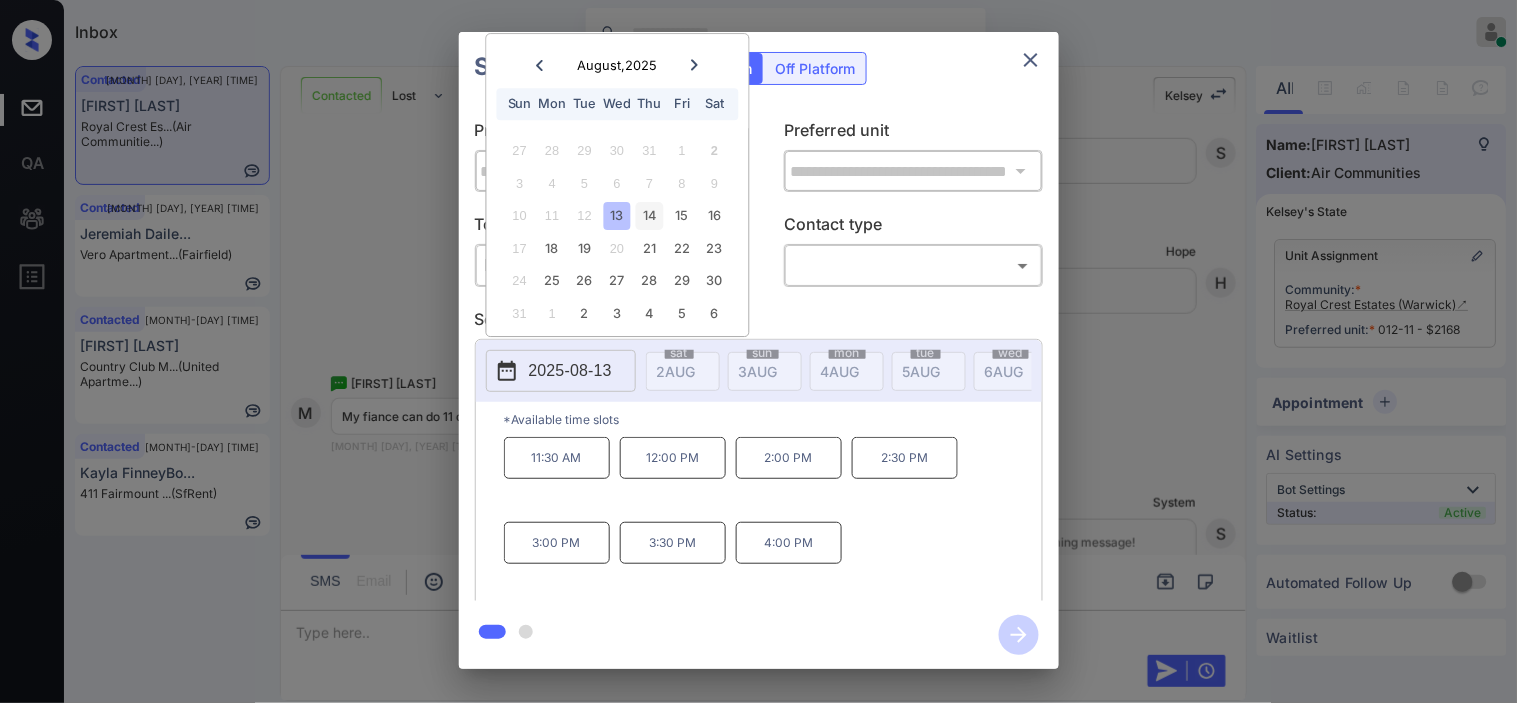 click on "14" at bounding box center [649, 216] 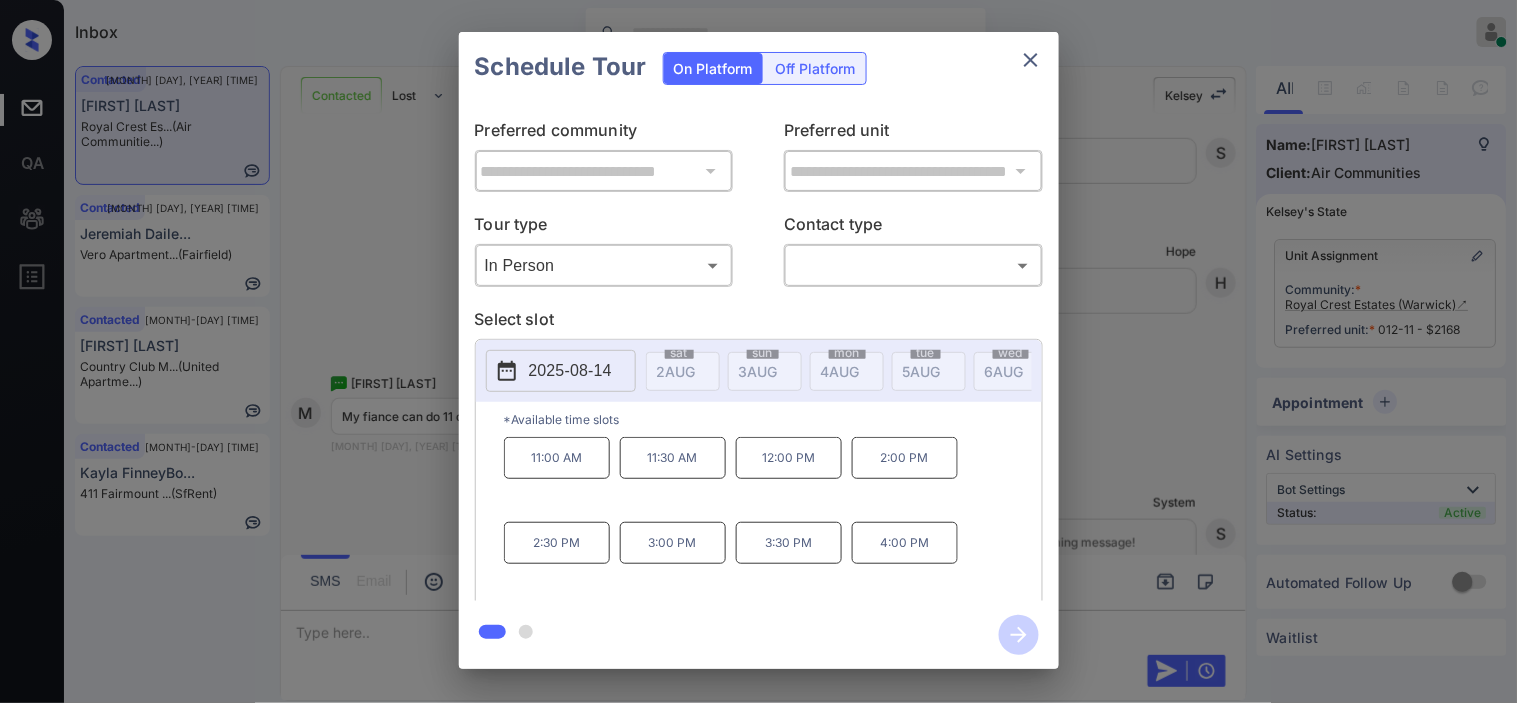 click on "**********" at bounding box center (758, 350) 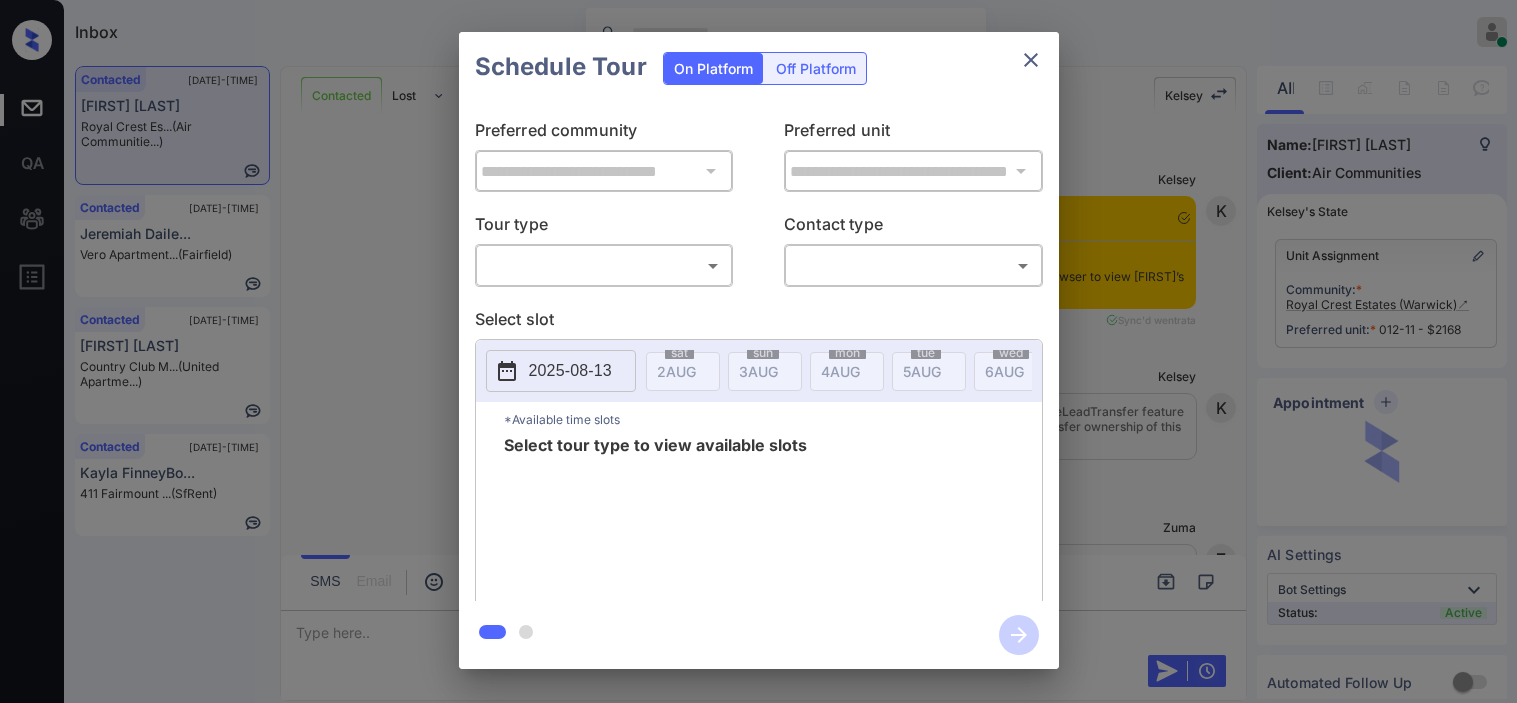 scroll, scrollTop: 0, scrollLeft: 0, axis: both 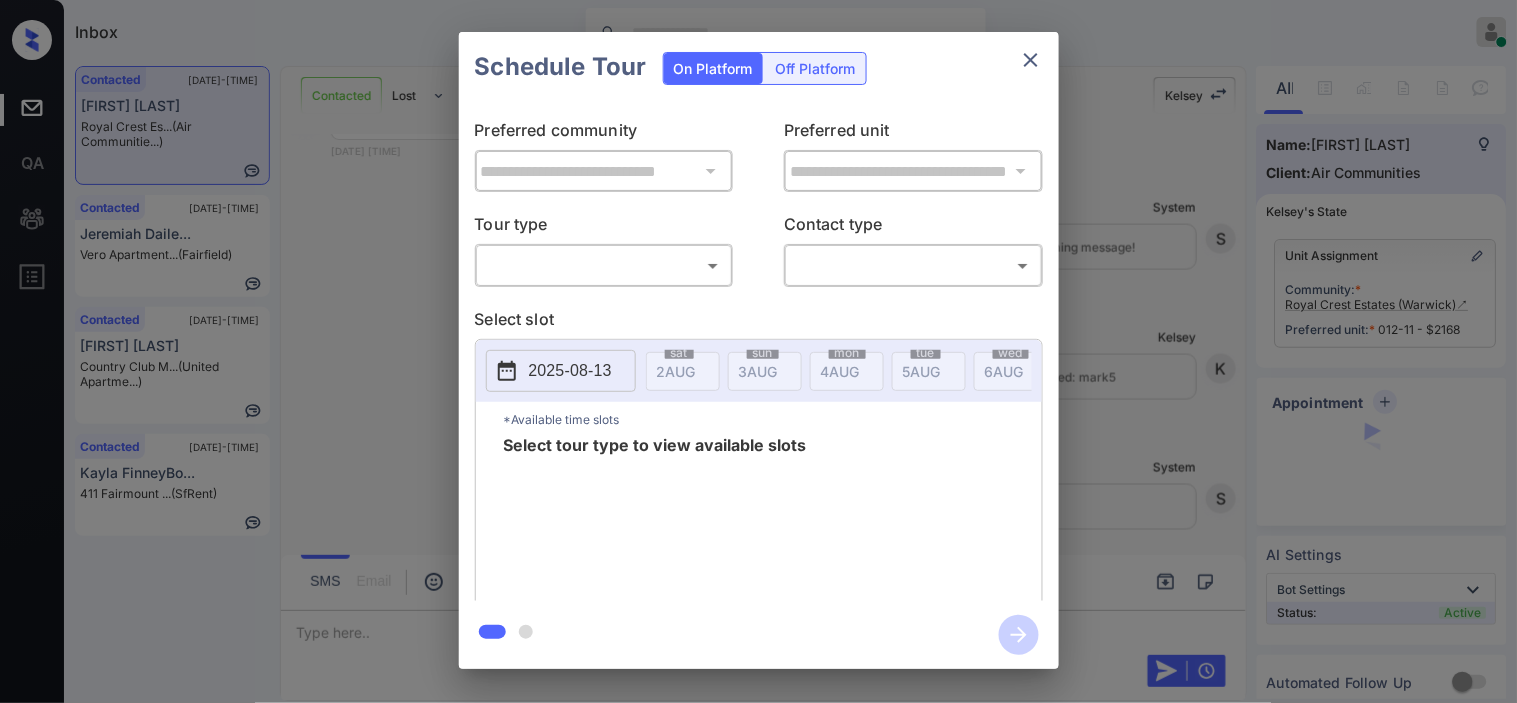click on "Inbox [FIRST] [LAST] Online Set yourself   offline Set yourself   on break Profile Switch to  dark  mode Sign out Contacted [DATE]-[TIME]   [FIRST] [LAST] [COMPANY]  ([COMPANY]) Contacted [DATE]-[TIME]   [FIRST] [LAST] [COMPANY]  ([COMPANY]) Contacted [DATE]-[TIME]   [FIRST] [LAST] [COMPANY]  ([COMPANY]) Contacted [DATE]-[TIME]   [FIRST] [LAST] [COMPANY]  ([COMPANY]) Contacted Lost Lead Sentiment: Angry Upon sliding the acknowledgement:  Lead will move to lost stage. * ​ SMS and call option will be set to opt out. AFM will be turned off for the lead. [FIRST] New Message [FIRST] Notes Note: [URL] - Paste this link into your browser to view [FIRST]’s conversation with the prospect [DATE] [TIME]  Sync'd w  entrata [FIRST] New Message [FIRST] [DATE] [TIME] [FIRST] New Message Zuma Lead transferred to leasing agent: [FIRST] A A" at bounding box center [758, 351] 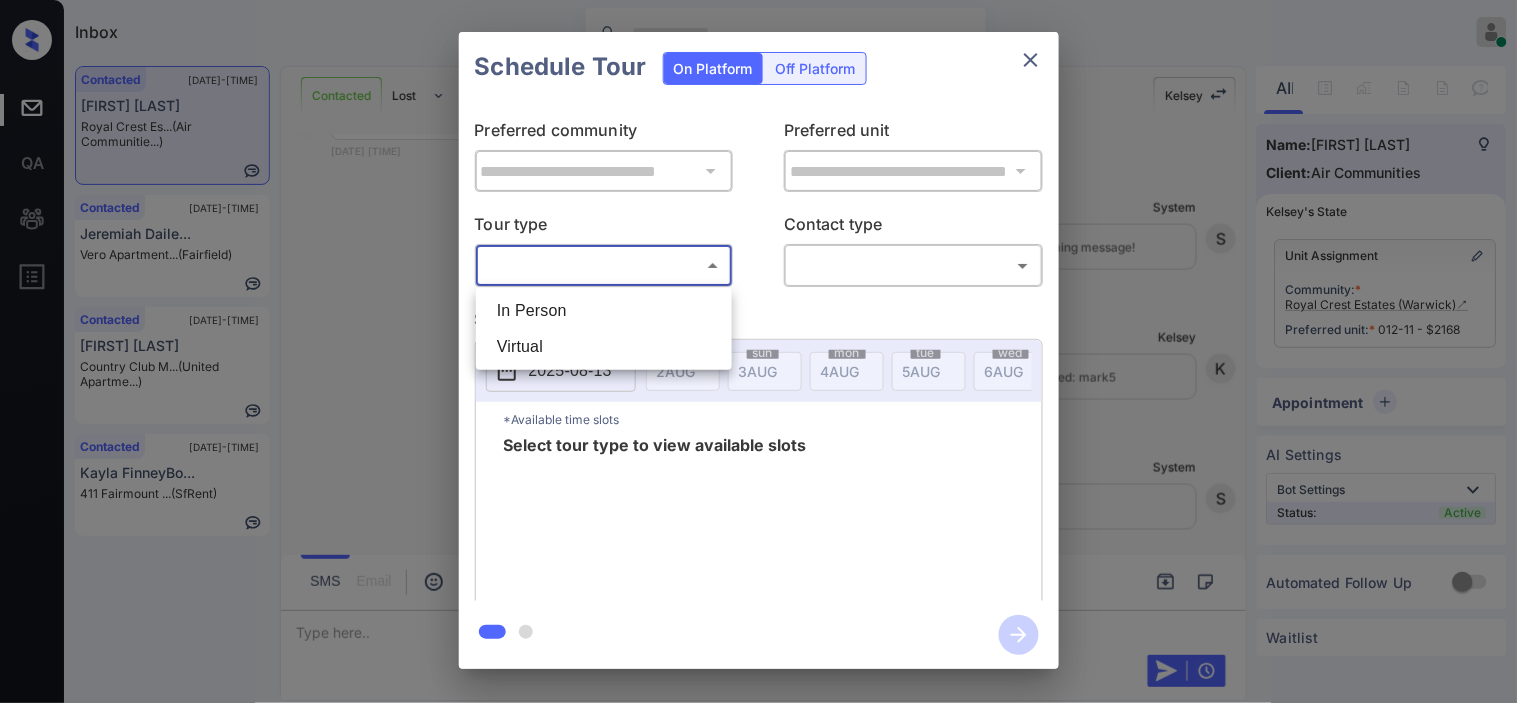 click on "In Person" at bounding box center [604, 311] 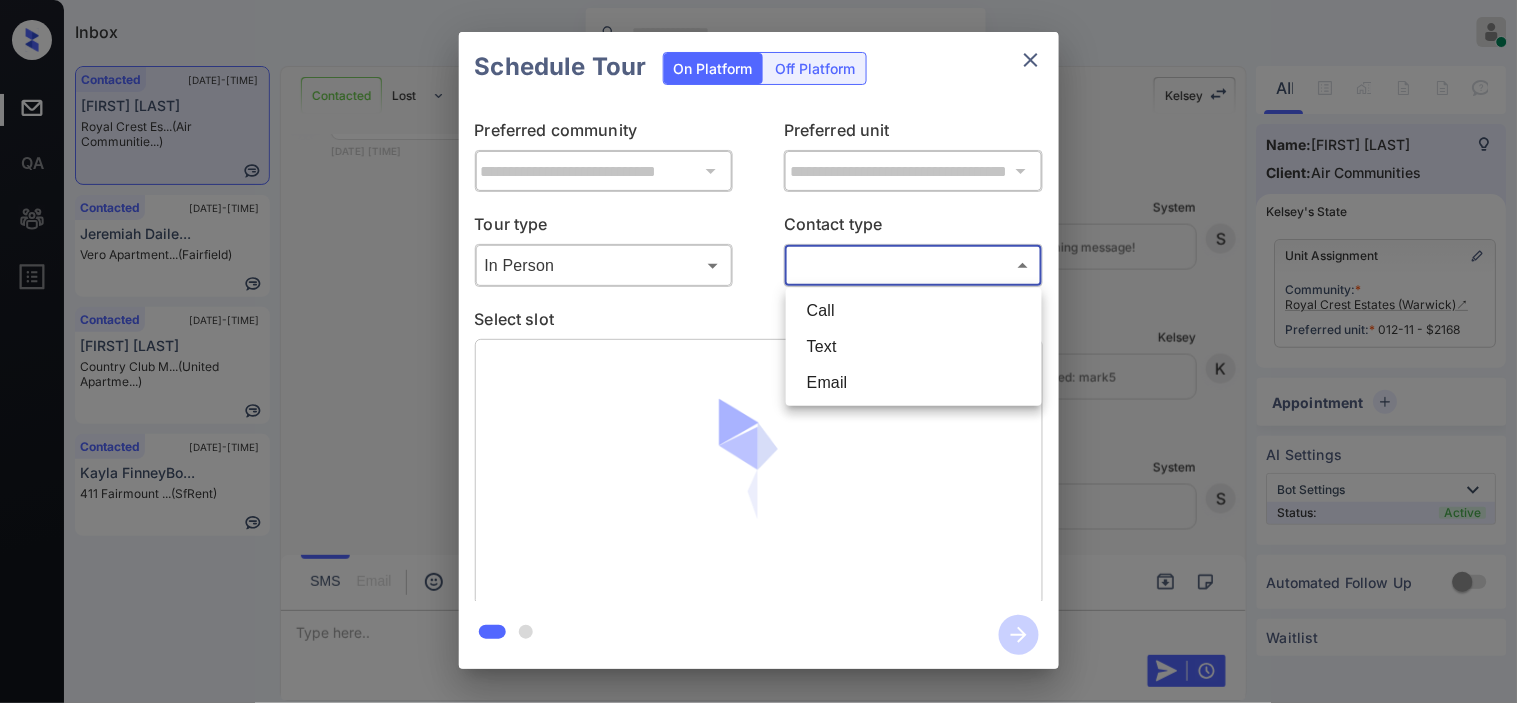 click on "Inbox [FIRST] [LAST] Online Set yourself   offline Set yourself   on break Profile Switch to  dark  mode Sign out Contacted [DATE]-[TIME]   [FIRST] [LAST] [COMPANY]  ([COMPANY]) Contacted [DATE]-[TIME]   [FIRST] [LAST] [COMPANY]  ([COMPANY]) Contacted [DATE]-[TIME]   [FIRST] [LAST] [COMPANY]  ([COMPANY]) Contacted [DATE]-[TIME]   [FIRST] [LAST] [COMPANY]  ([COMPANY]) Contacted Lost Lead Sentiment: Angry Upon sliding the acknowledgement:  Lead will move to lost stage. * ​ SMS and call option will be set to opt out. AFM will be turned off for the lead. [FIRST] New Message [FIRST] Notes Note: [URL] - Paste this link into your browser to view [FIRST]’s conversation with the prospect [DATE] [TIME]  Sync'd w  entrata [FIRST] New Message [FIRST] [DATE] [TIME] [FIRST] New Message Zuma Lead transferred to leasing agent: [FIRST] A A" at bounding box center (758, 351) 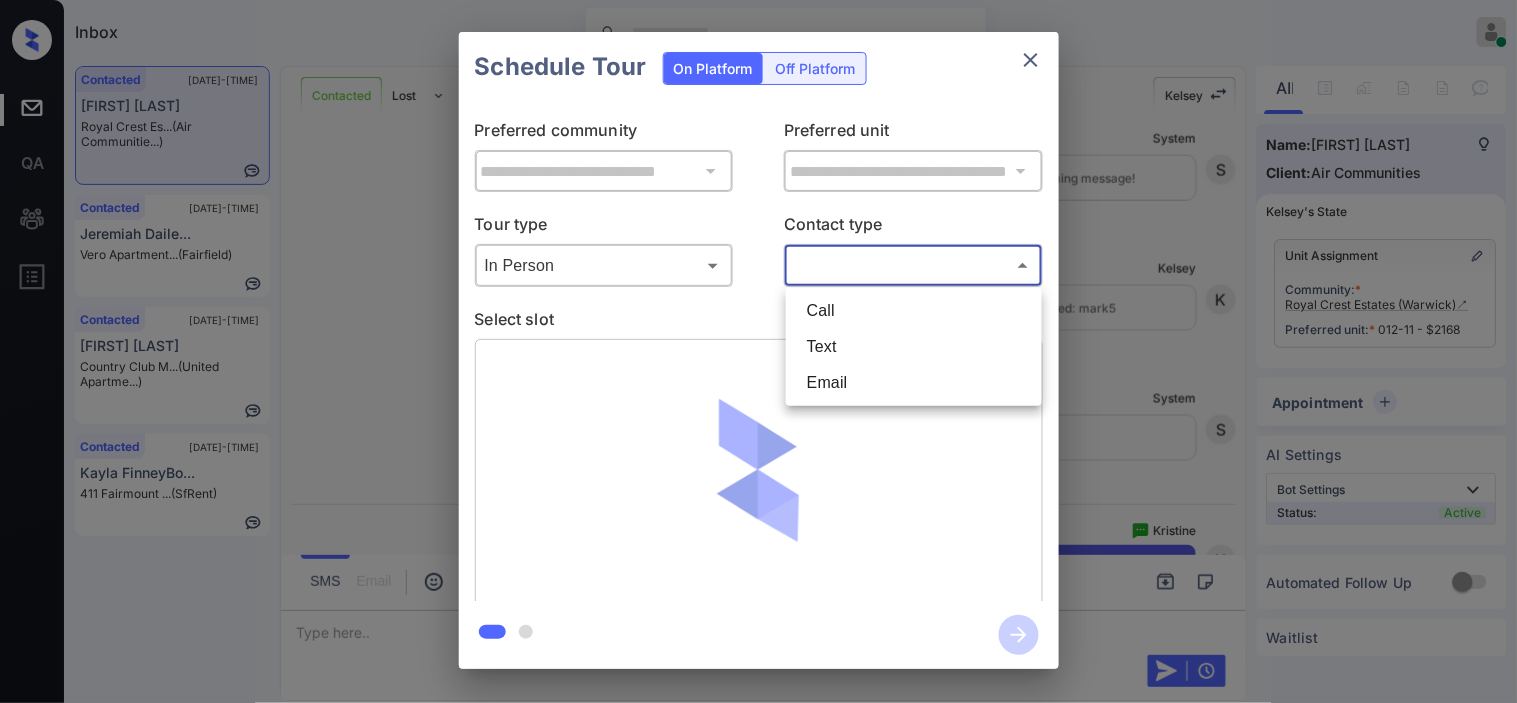 scroll, scrollTop: 2910, scrollLeft: 0, axis: vertical 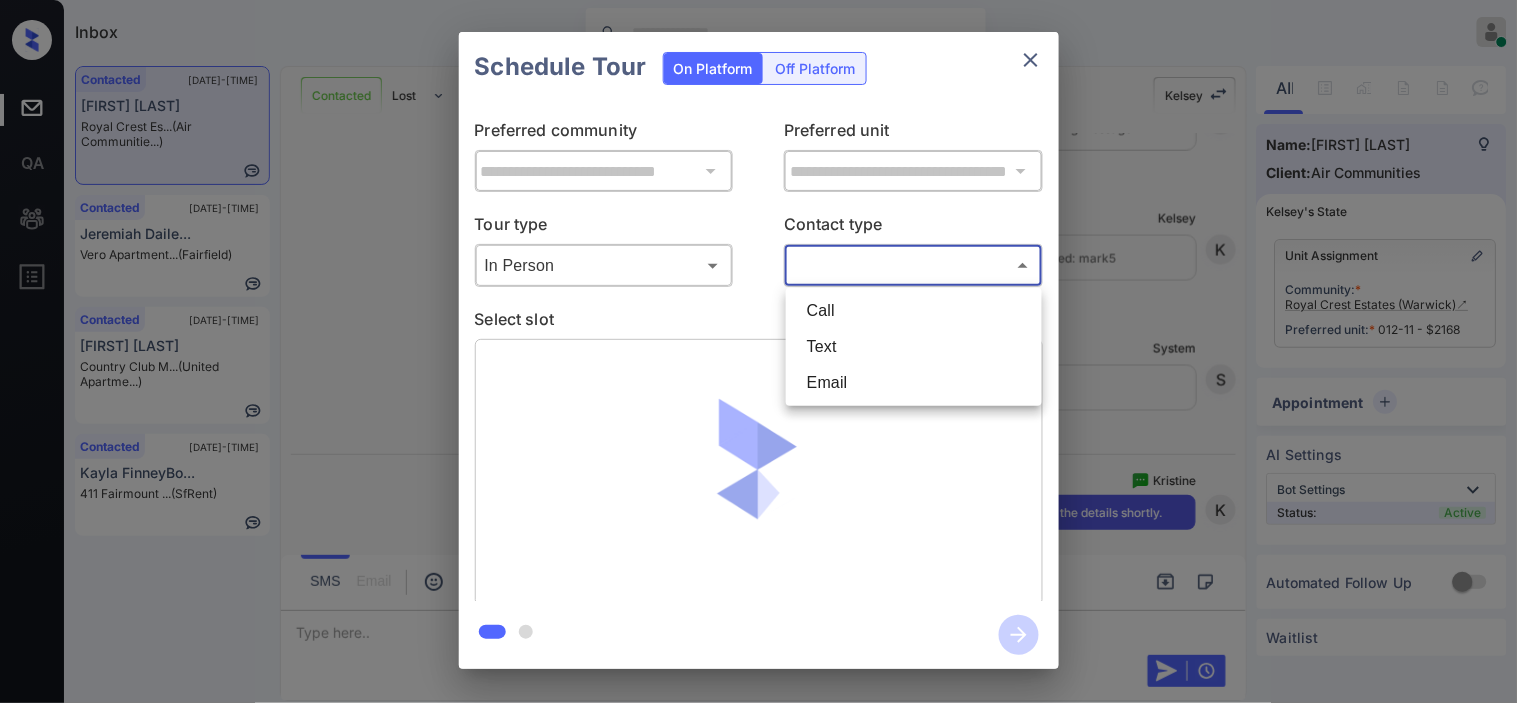 click on "Text" at bounding box center [914, 347] 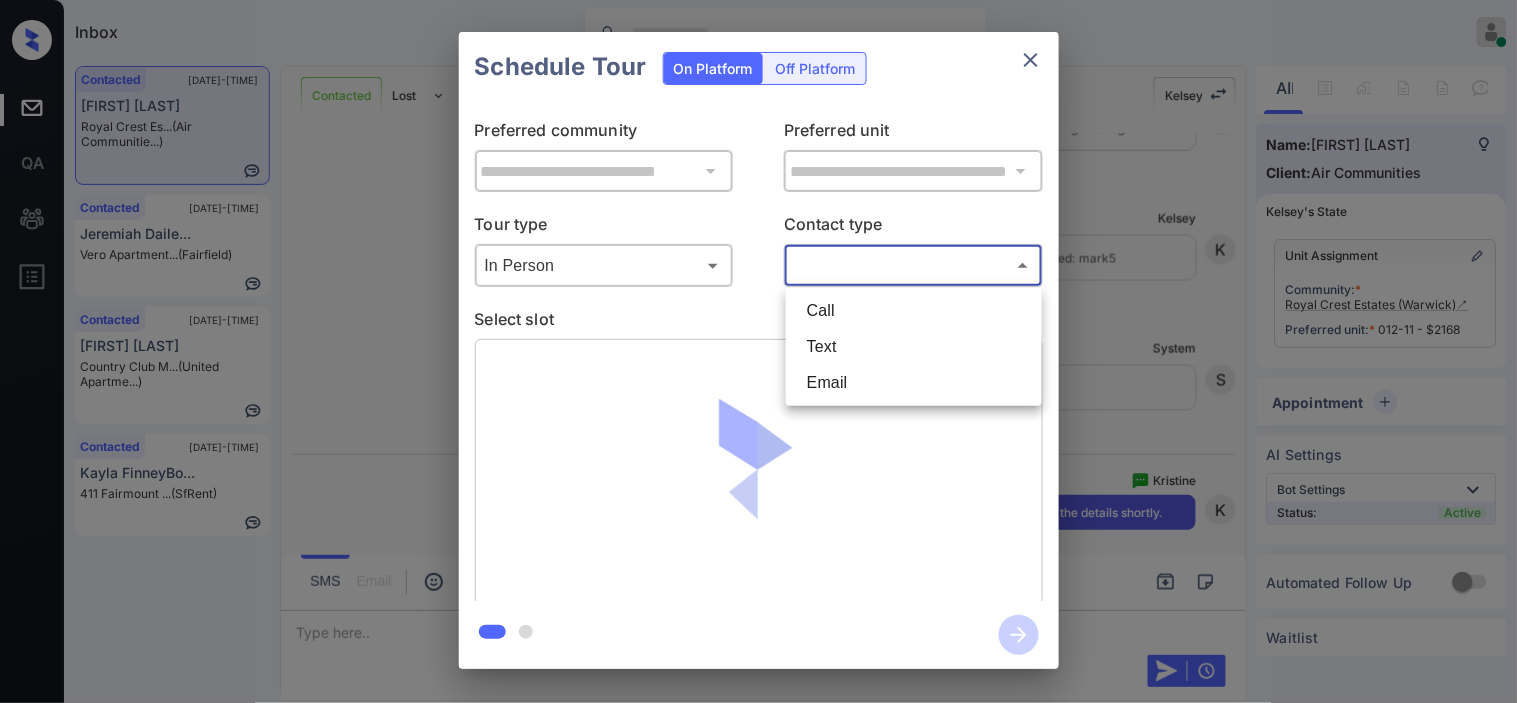 type on "****" 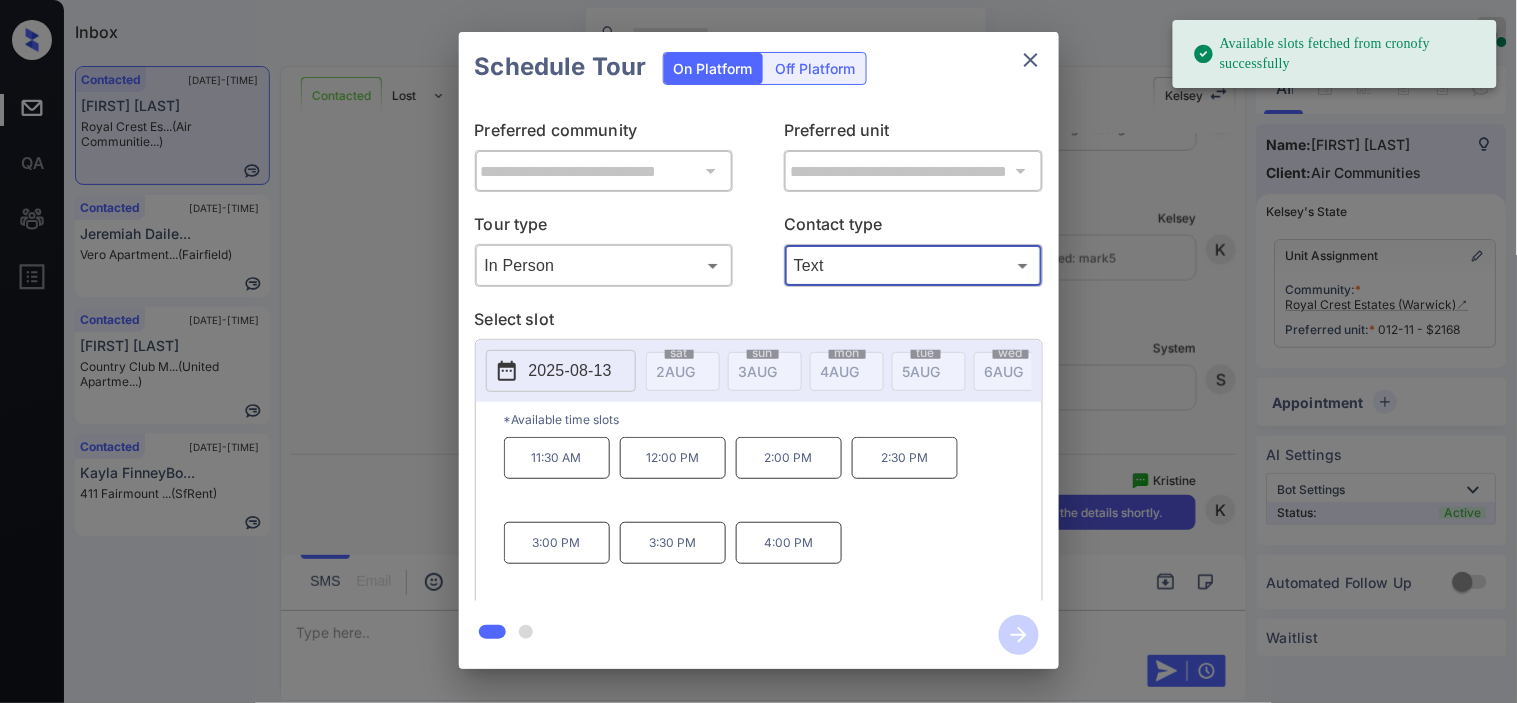 click on "2025-08-13" at bounding box center [561, 371] 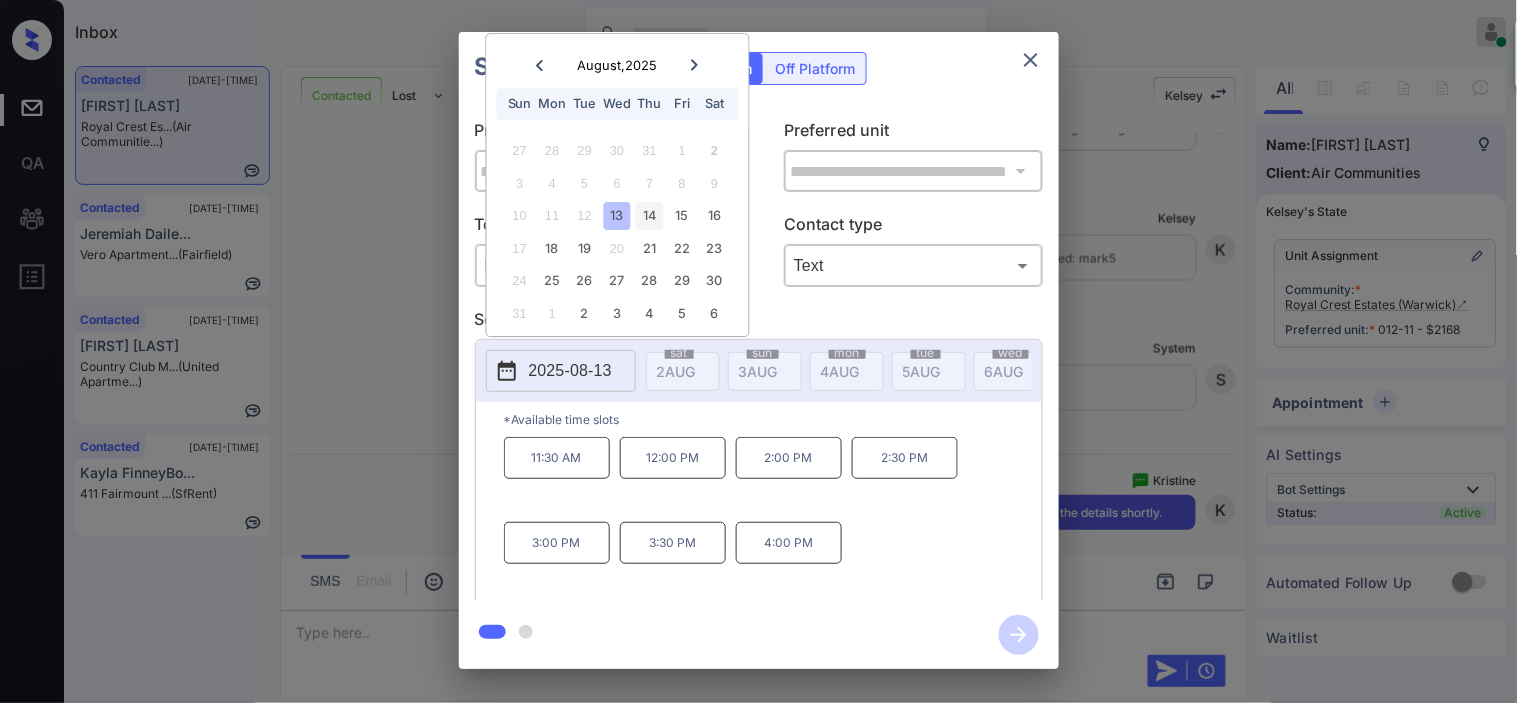 click on "14" at bounding box center (649, 216) 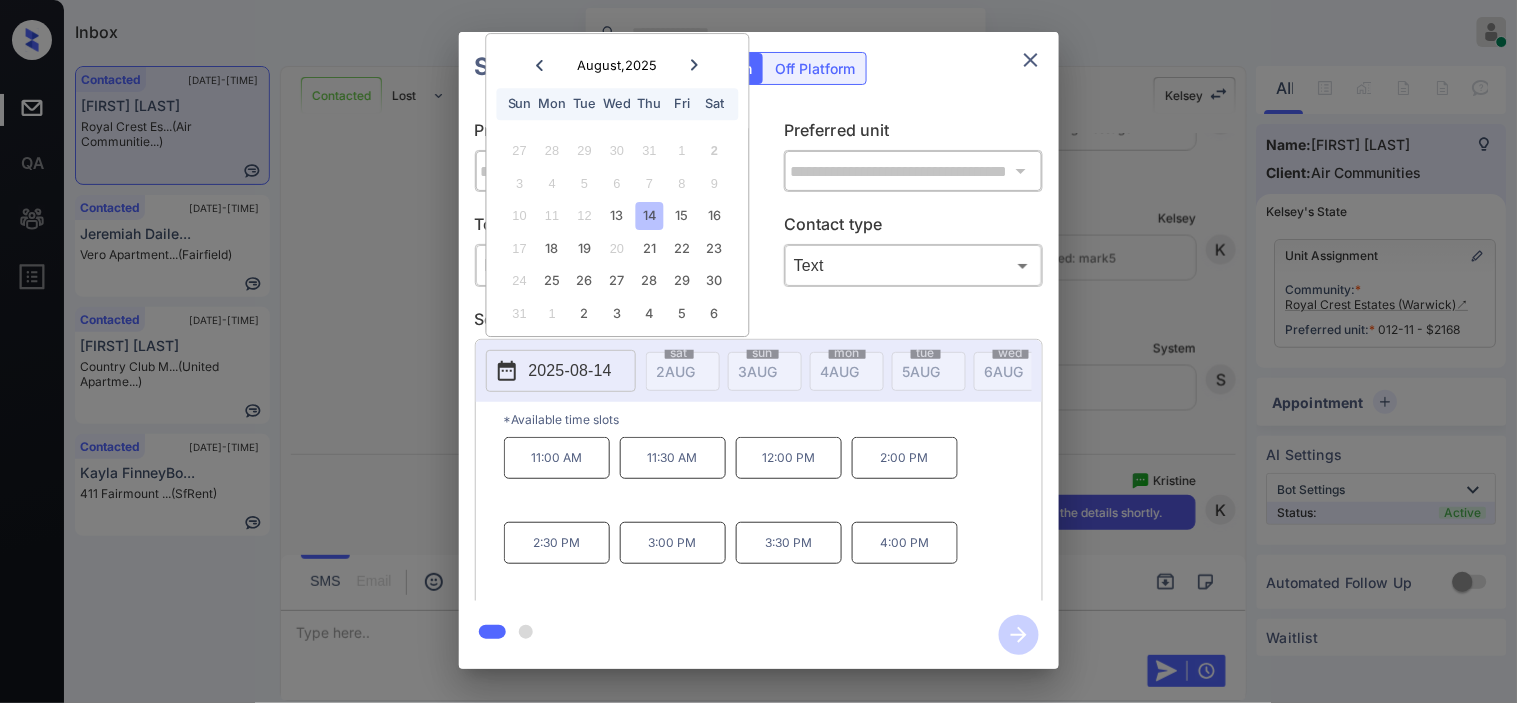 click on "11:00 AM" at bounding box center [557, 458] 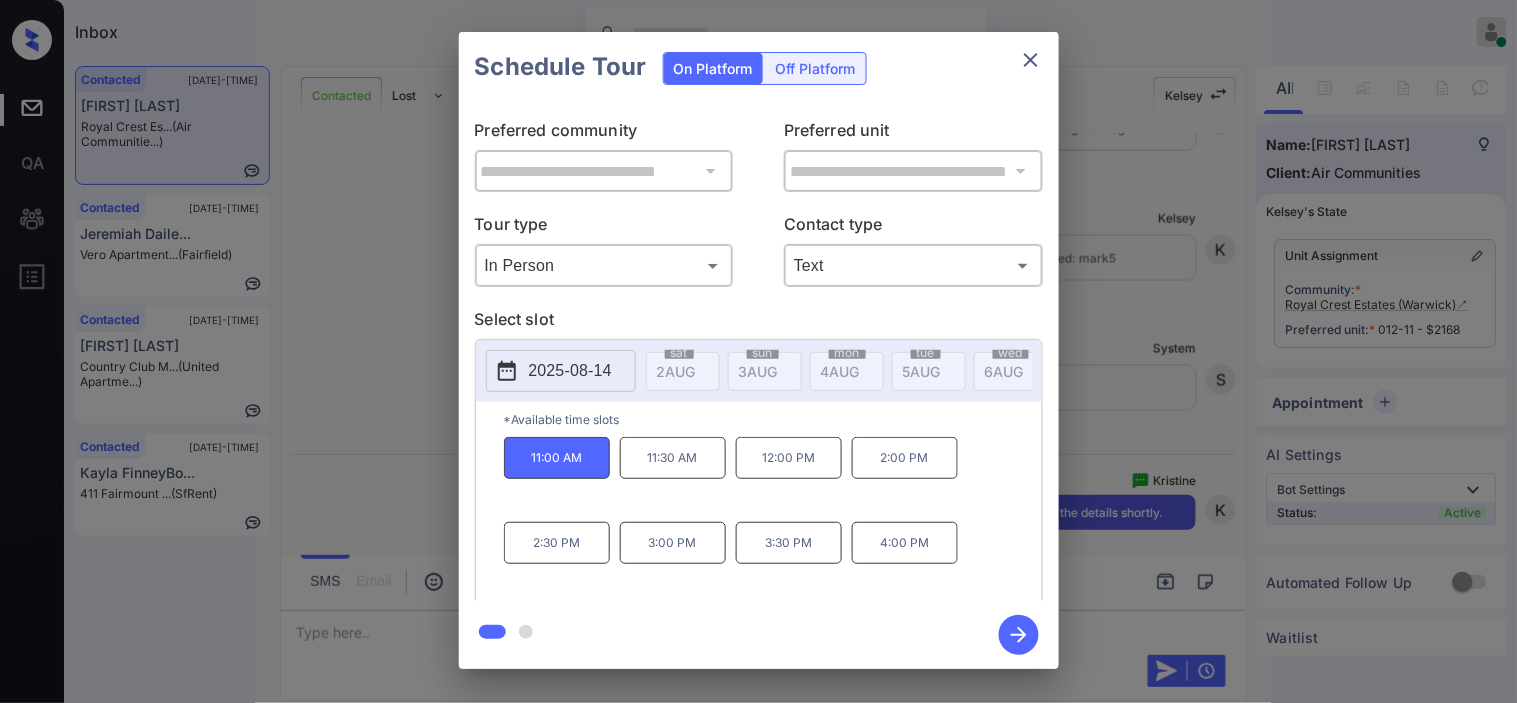 click 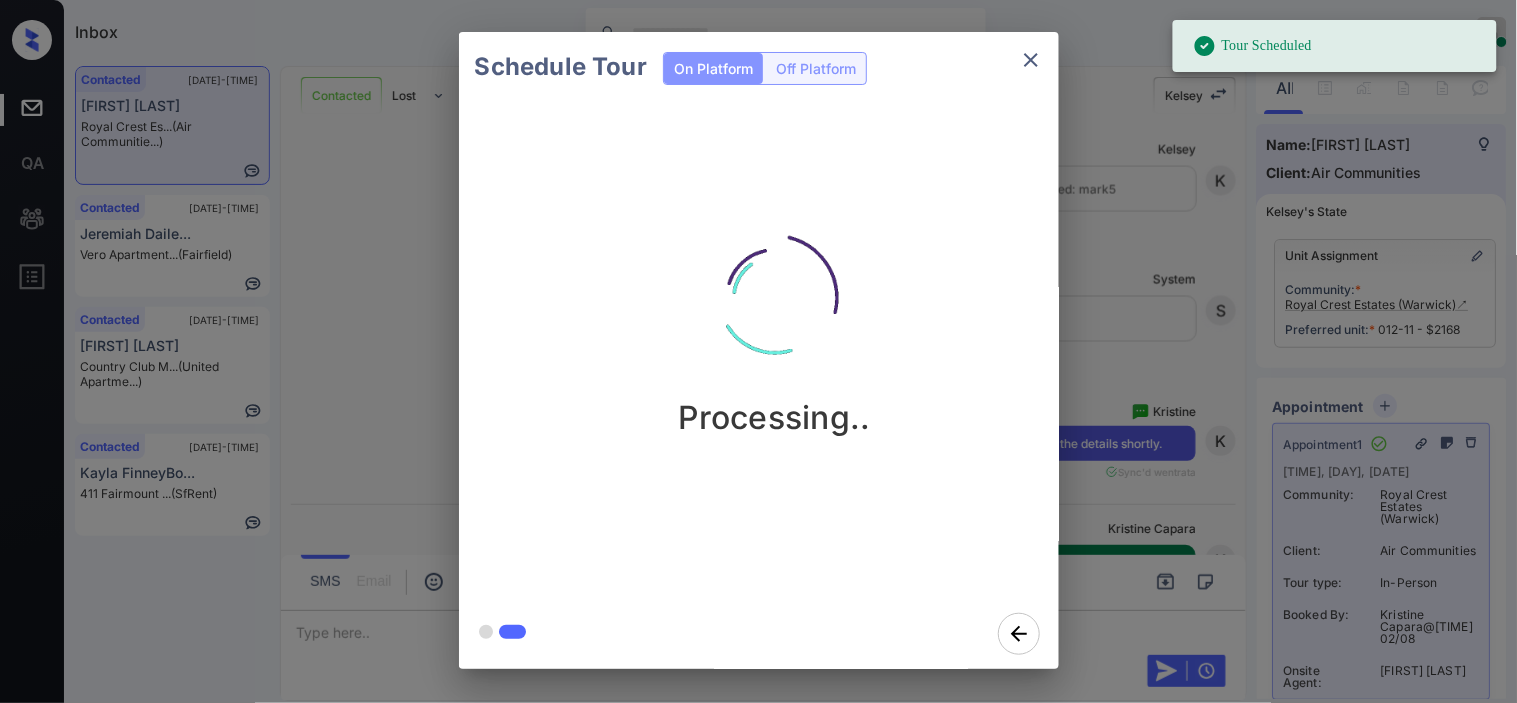 click on "Schedule Tour On Platform Off Platform Processing.." at bounding box center (758, 350) 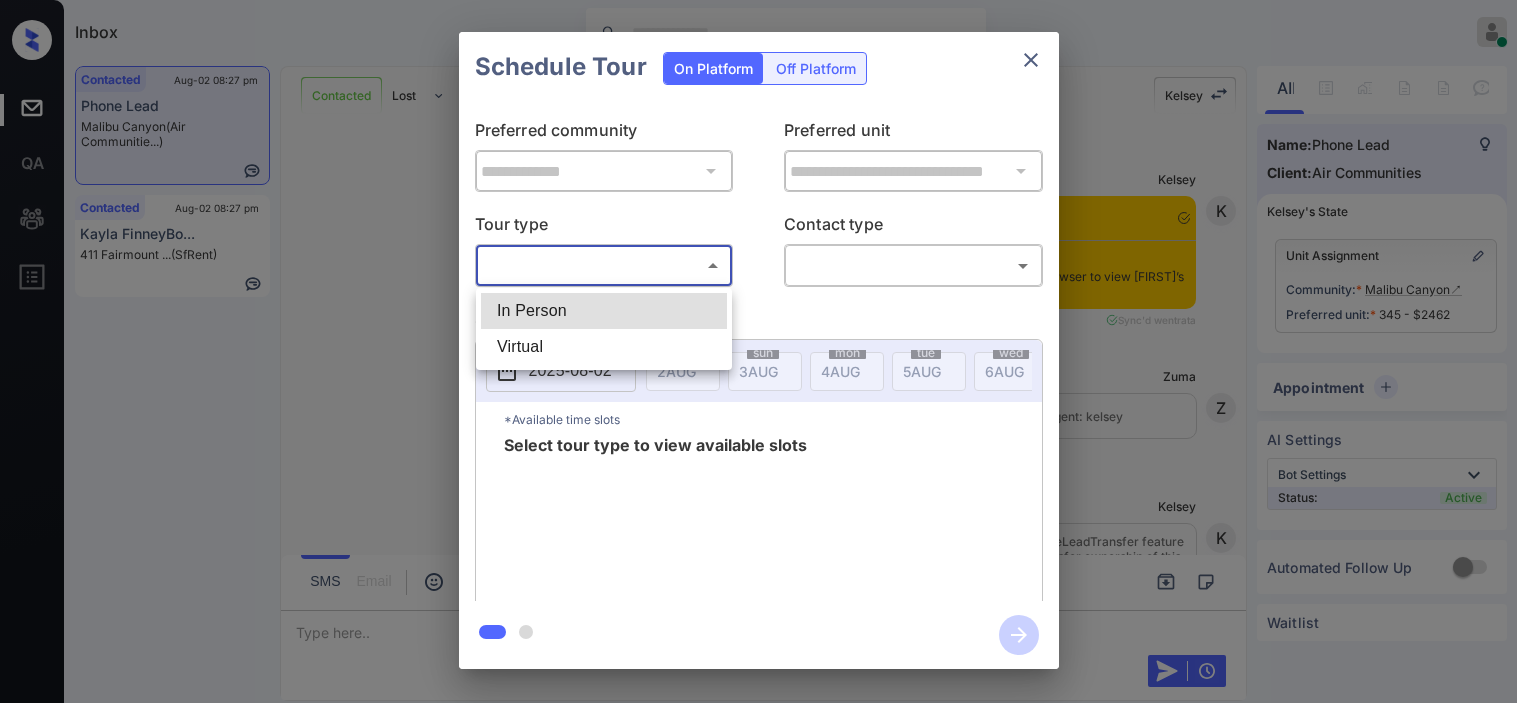 scroll, scrollTop: 0, scrollLeft: 0, axis: both 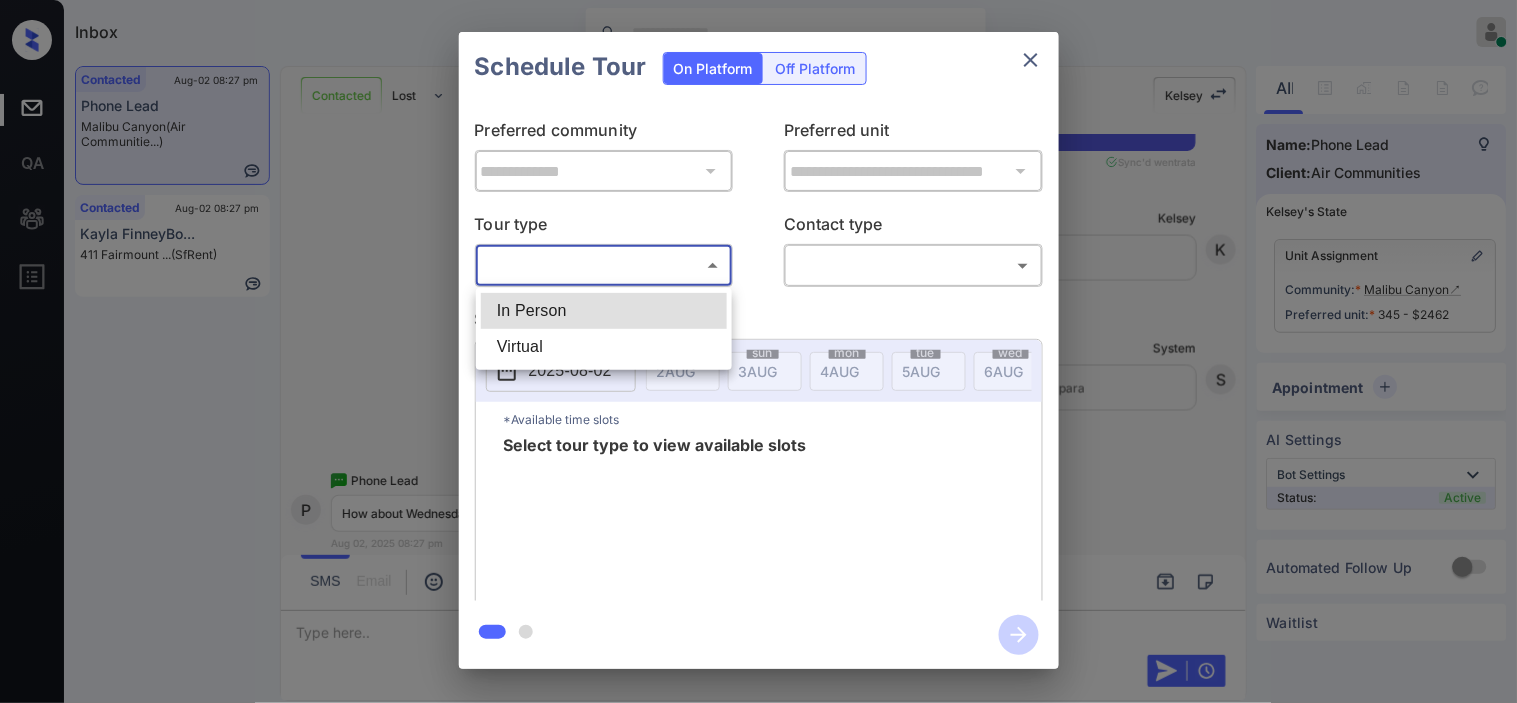 drag, startPoint x: 621, startPoint y: 310, endPoint x: 604, endPoint y: 313, distance: 17.262676 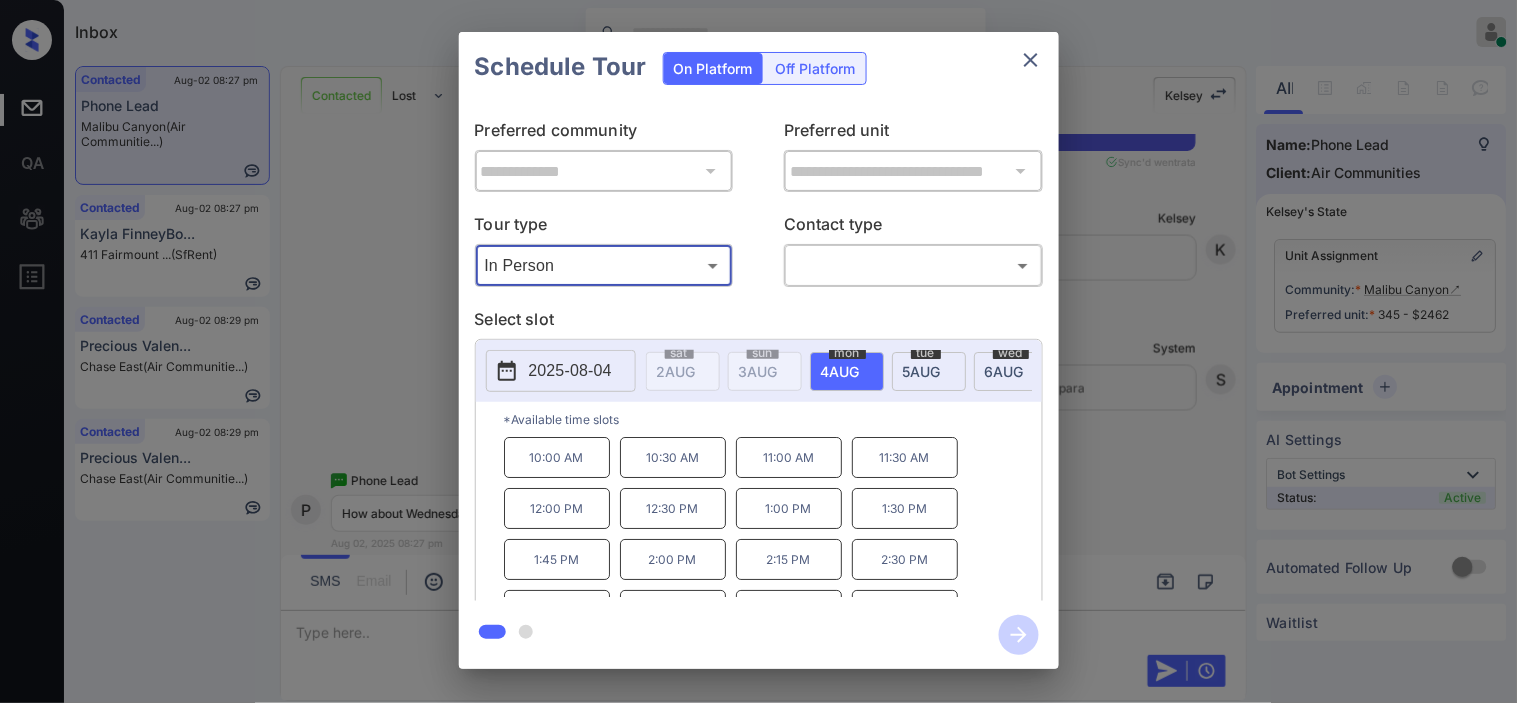 click on "2025-08-04" at bounding box center [561, 371] 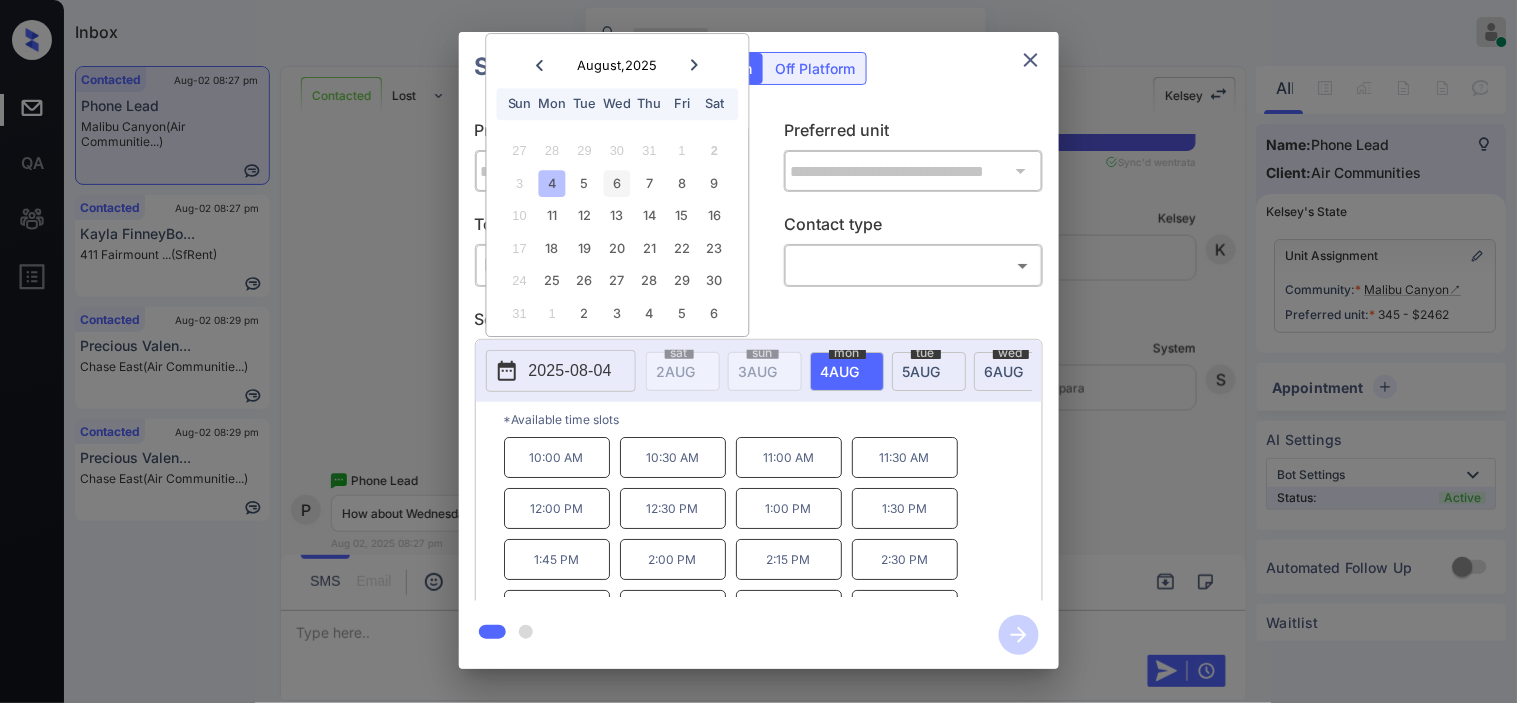 click on "6" at bounding box center [617, 183] 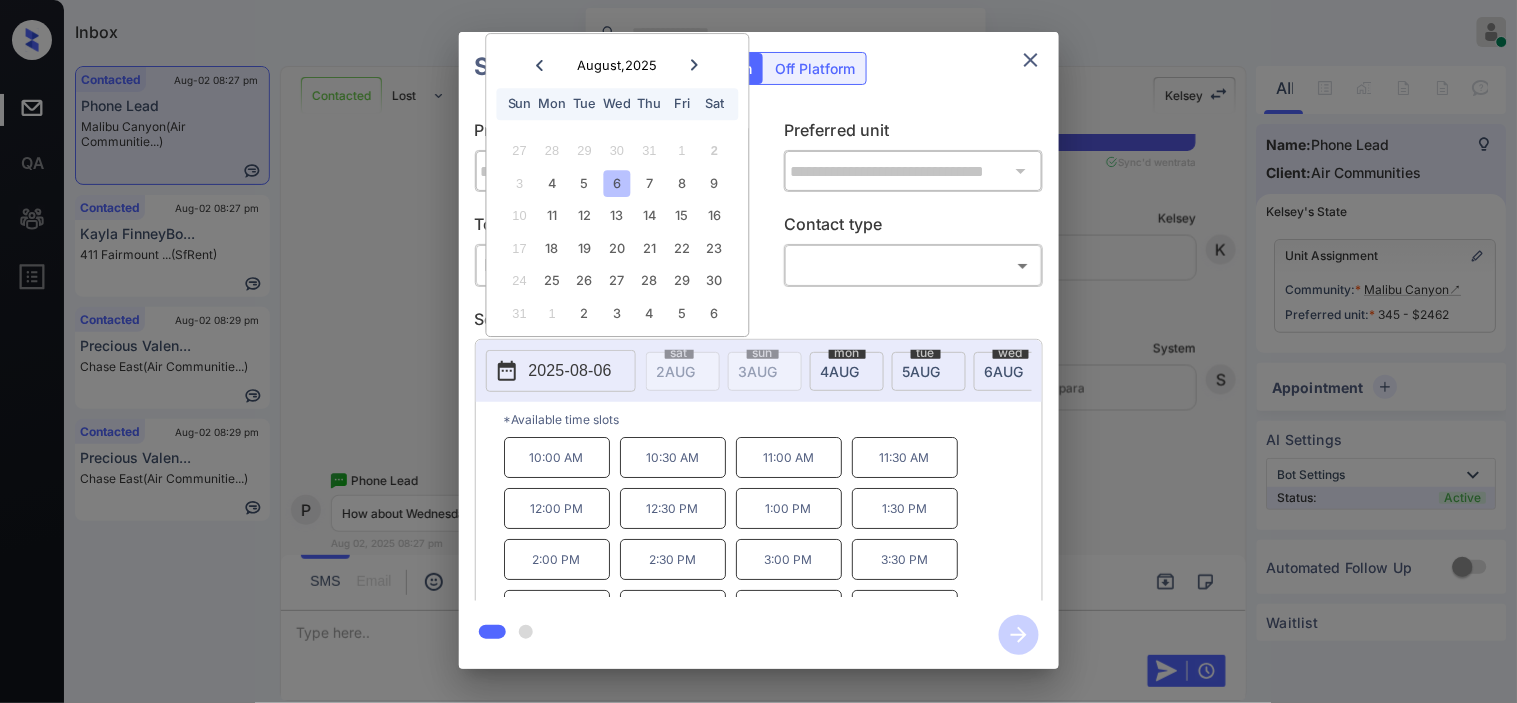scroll, scrollTop: 136, scrollLeft: 0, axis: vertical 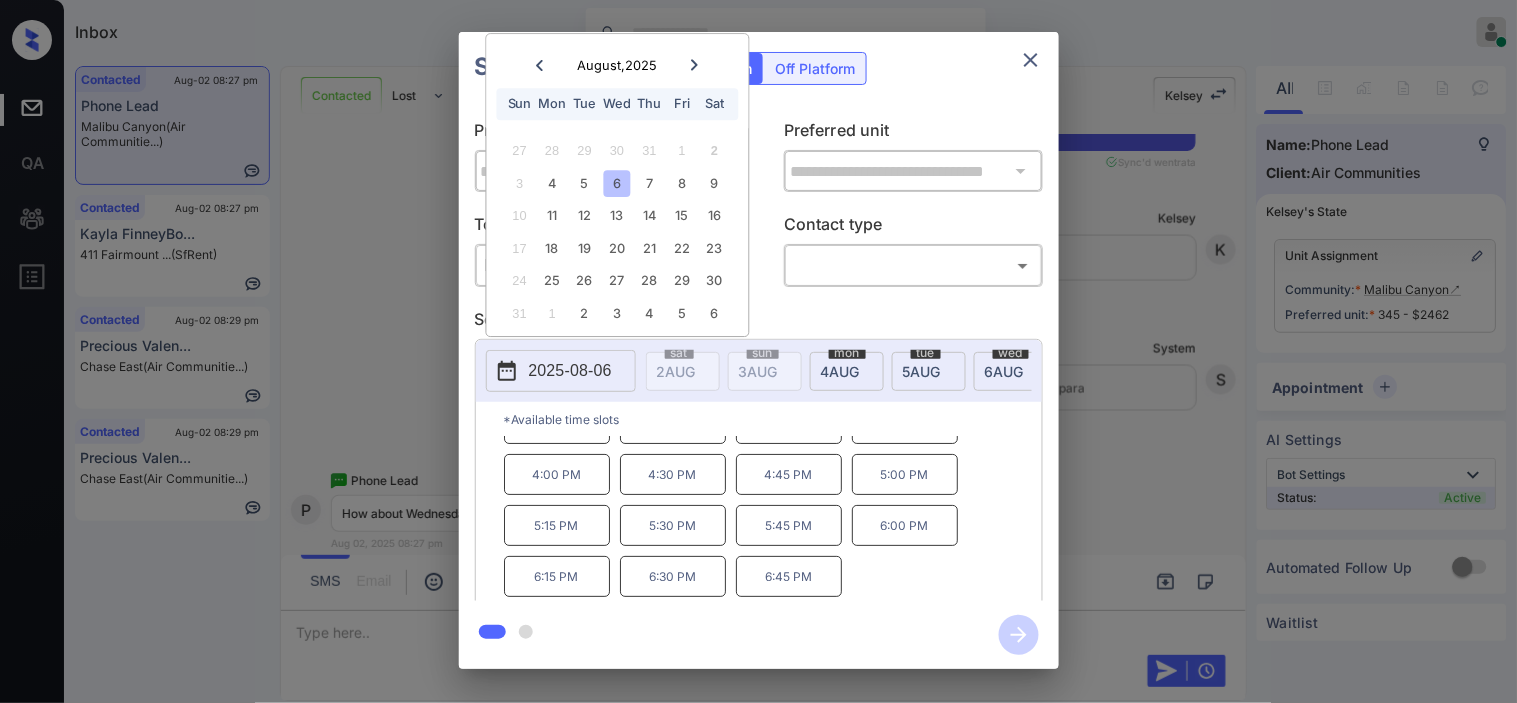 click on "**********" at bounding box center (758, 350) 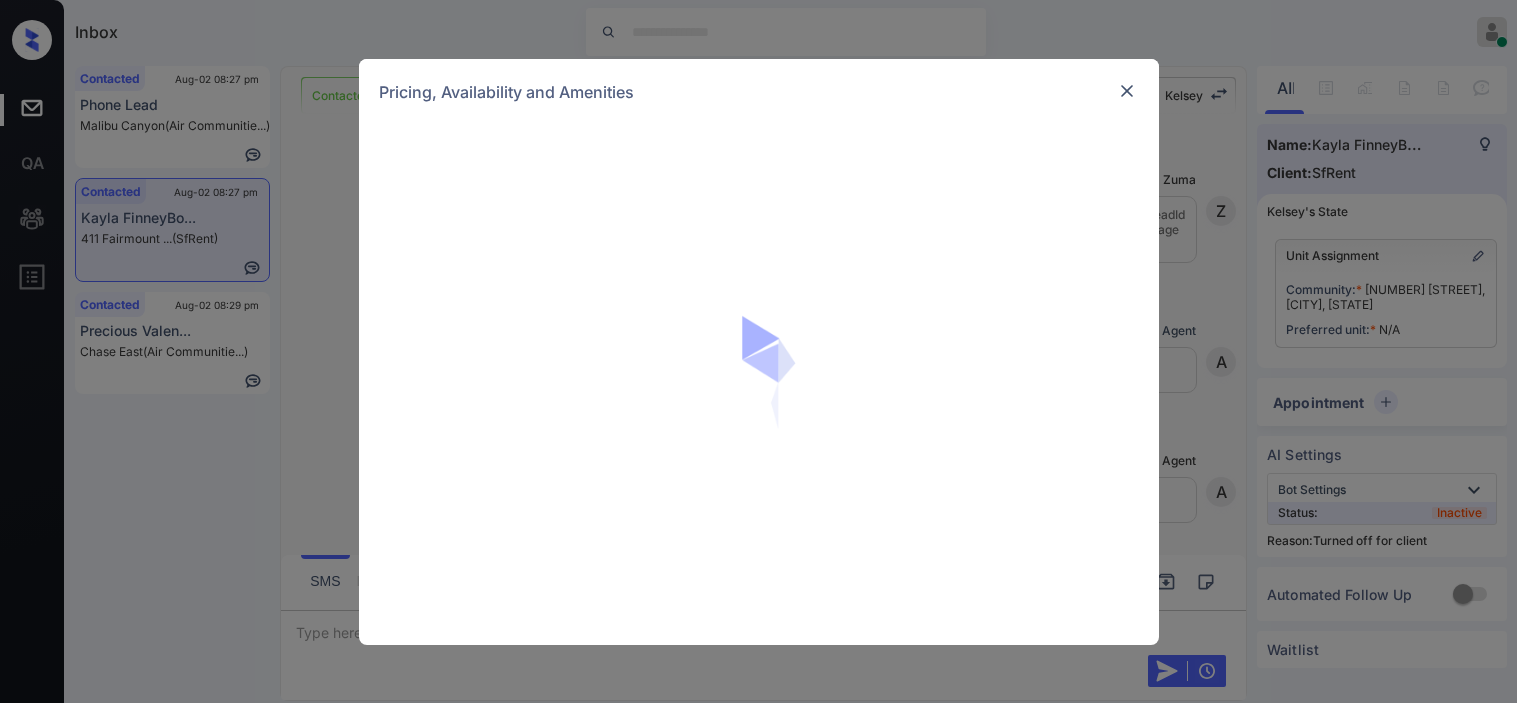 scroll, scrollTop: 0, scrollLeft: 0, axis: both 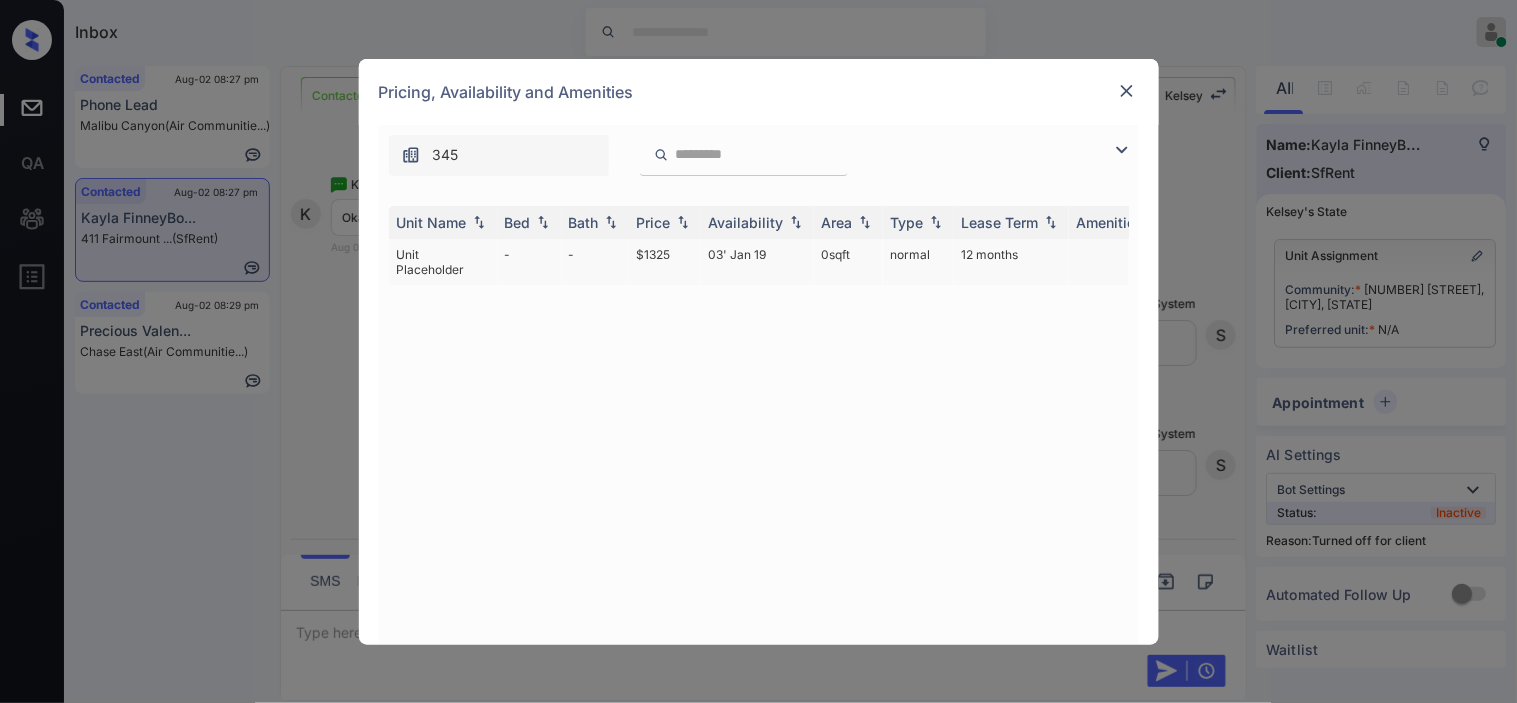 click on "03' Jan 19" at bounding box center (757, 262) 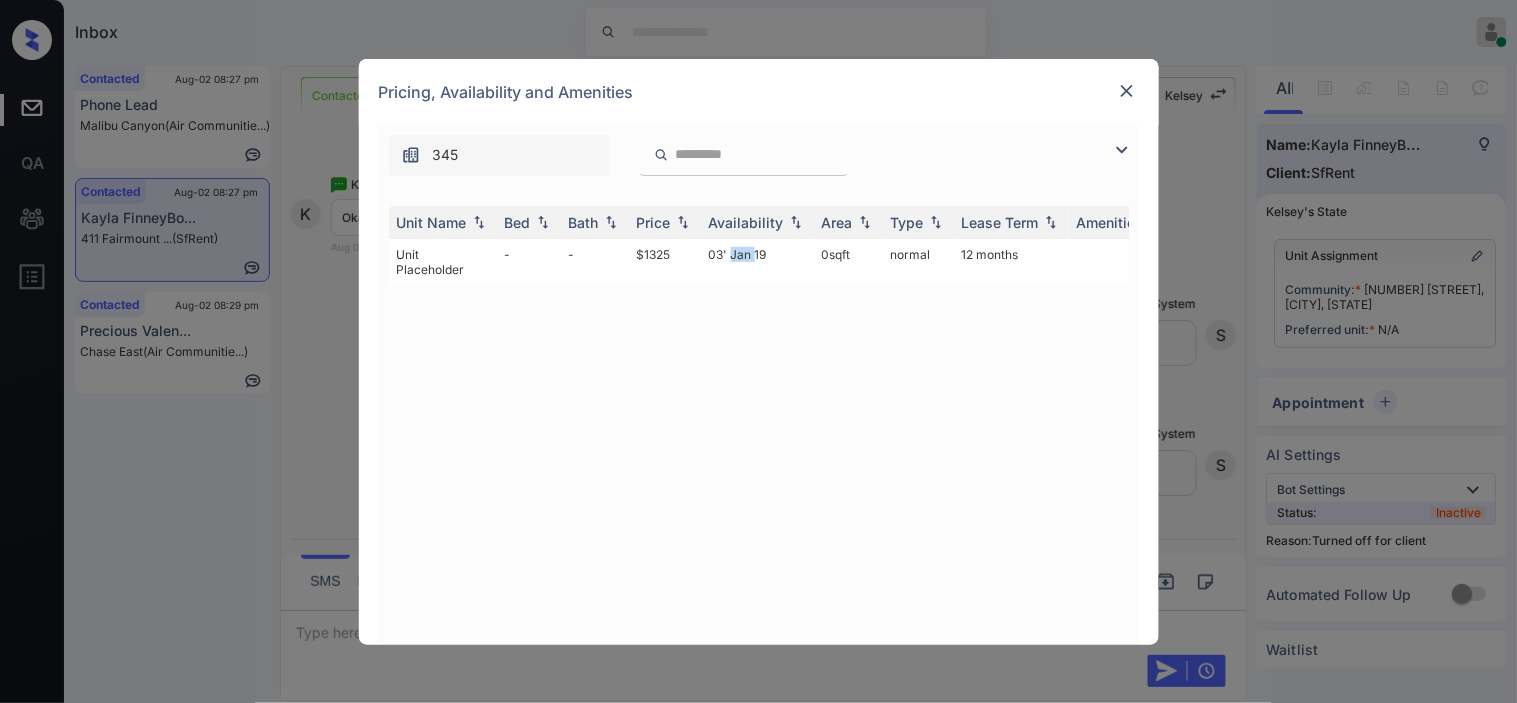drag, startPoint x: 737, startPoint y: 261, endPoint x: 1093, endPoint y: 188, distance: 363.40747 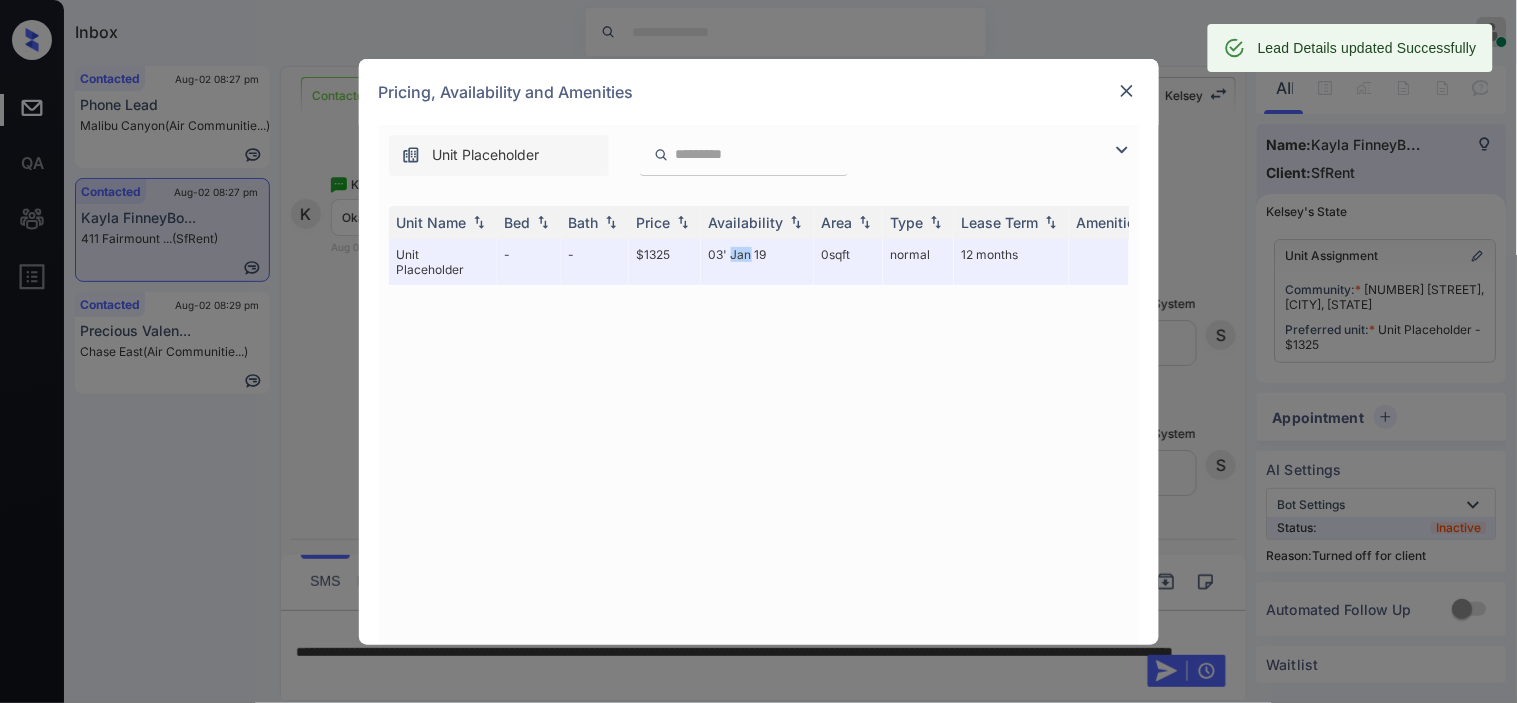 click at bounding box center [1127, 91] 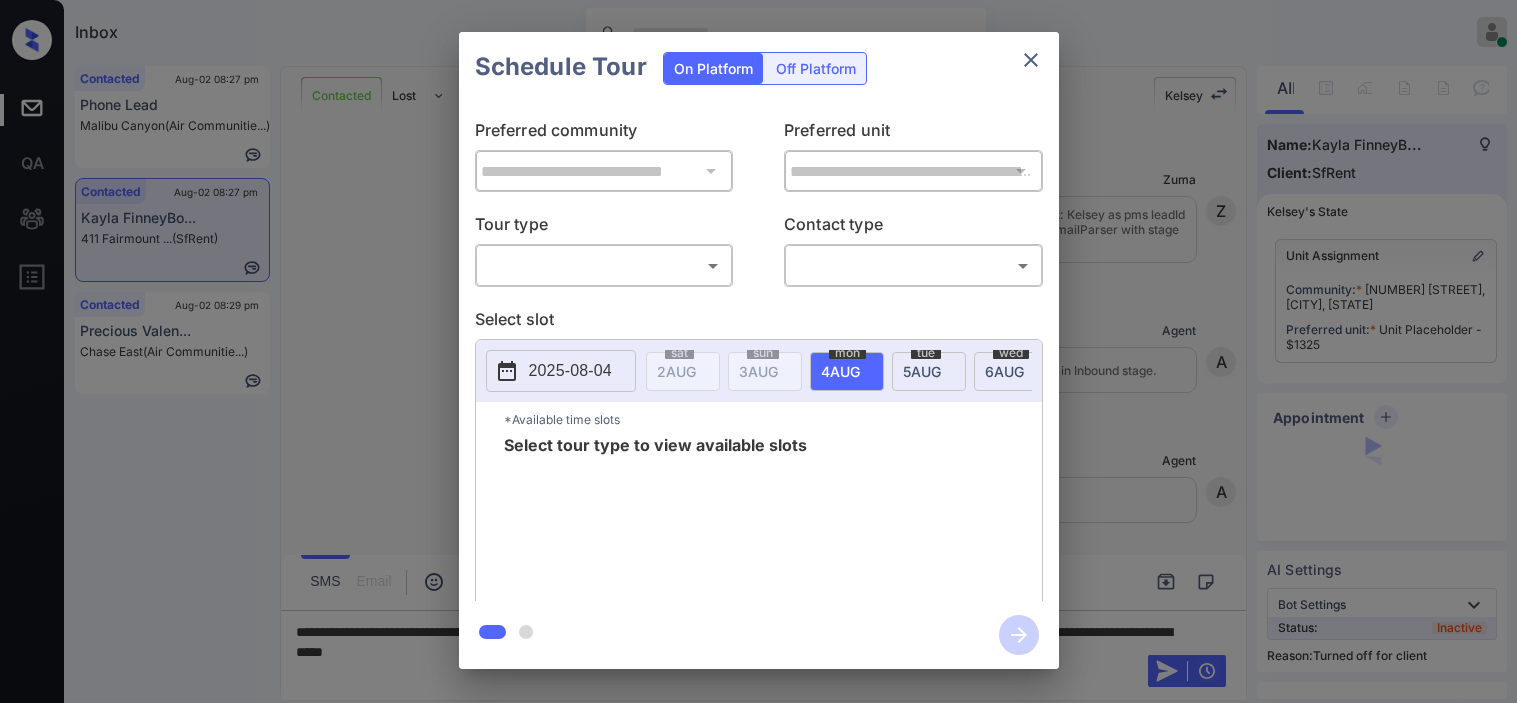 scroll, scrollTop: 0, scrollLeft: 0, axis: both 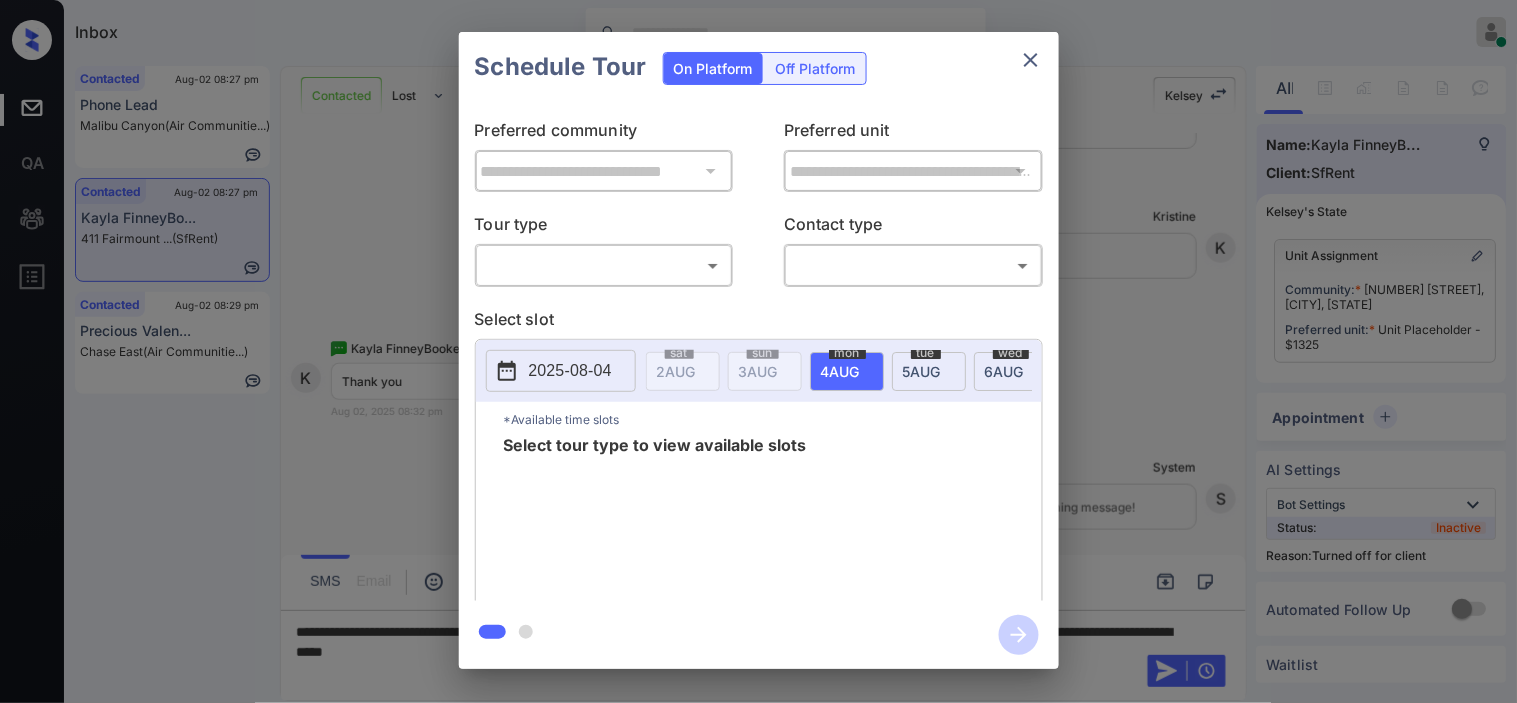 click on "Off Platform" at bounding box center (816, 68) 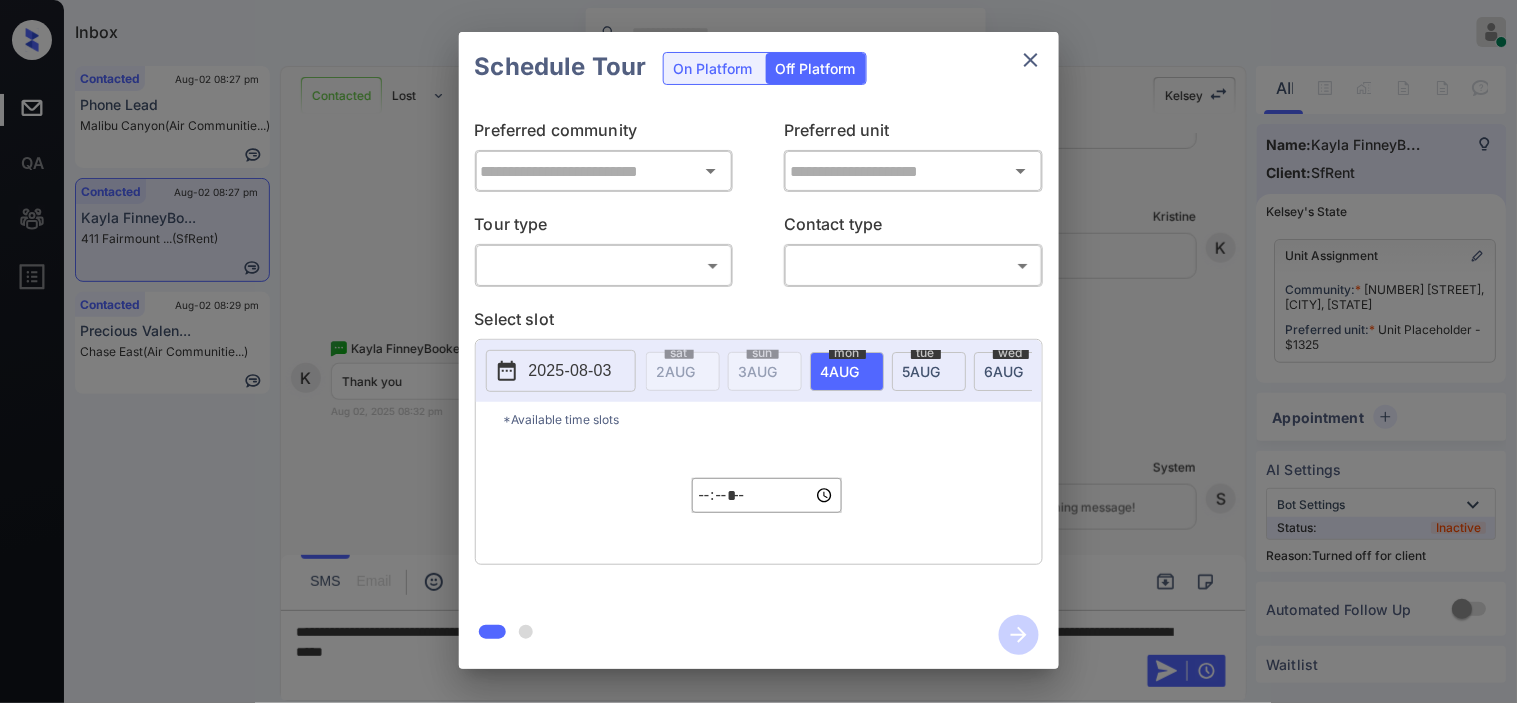 type on "**********" 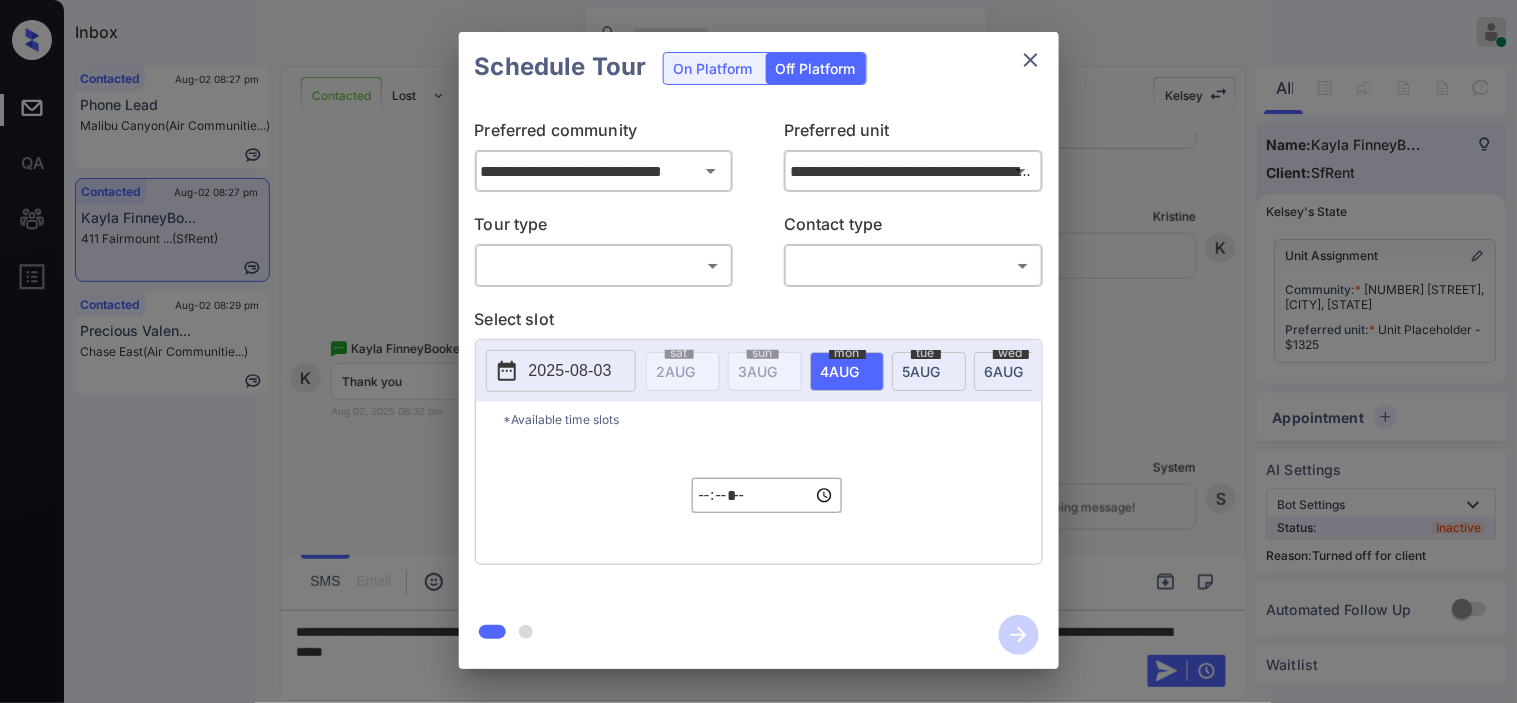 click on "Select slot" at bounding box center (759, 323) 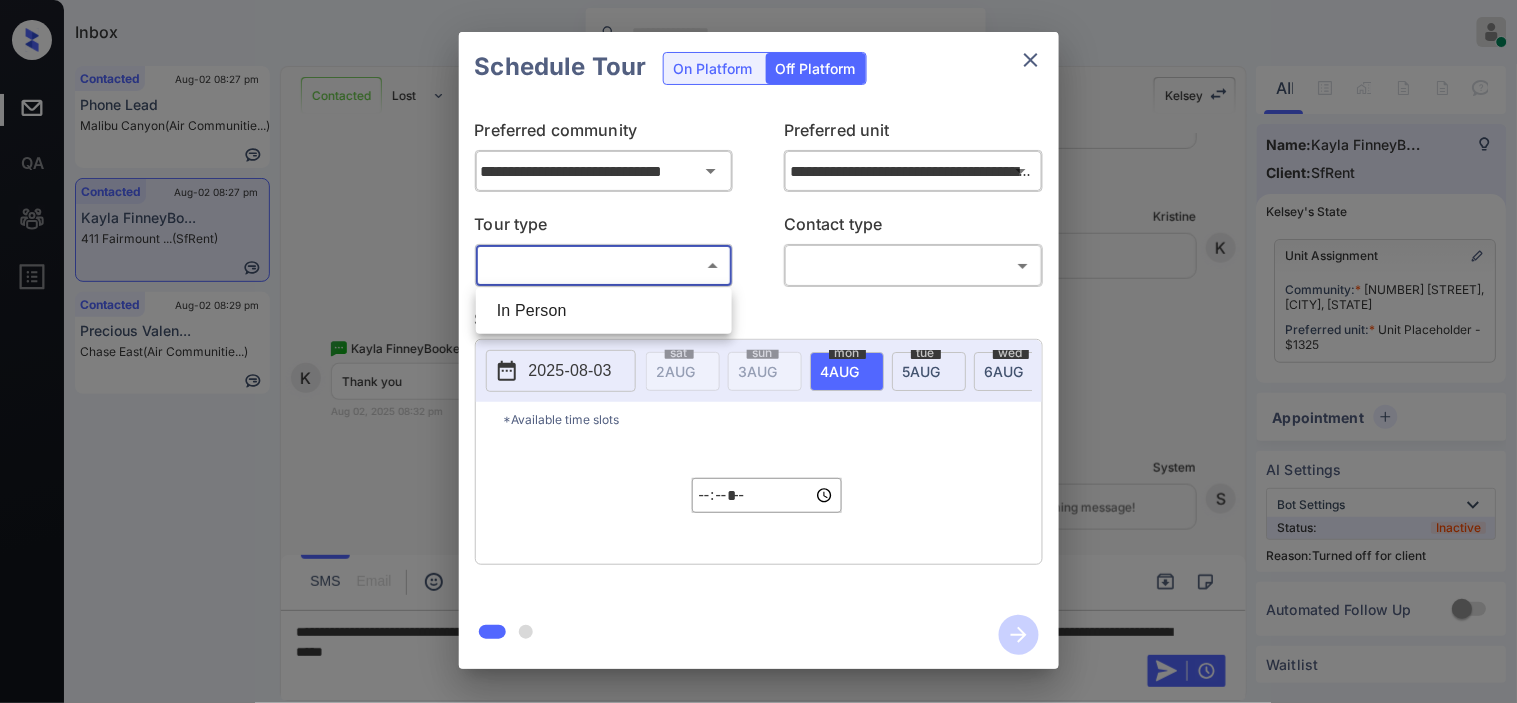 click on "Inbox Kristine Capara Online Set yourself   offline Set yourself   on break Profile Switch to  dark  mode Sign out Contacted Aug-02 08:27 pm   Phone Lead Malibu Canyon  (Air Communitie...) Contacted Aug-02 08:27 pm   Kayla FinneyBo... 411 Fairmount ...  (SfRent) Contacted Aug-02 08:29 pm   Precious Valen... Chase East  (Air Communitie...) Contacted Lost Lead Sentiment: Angry Upon sliding the acknowledgement:  Lead will move to lost stage. * ​ SMS and call option will be set to opt out. AFM will be turned off for the lead. Kelsey New Message Zuma Lead transfer skipped to agent: Kelsey as pms leadId does not exists for leadType emailParser with stage Inbound Aug 02, 2025 07:53 pm Z New Message Agent Lead created via emailParser in Inbound stage. Aug 02, 2025 07:53 pm A New Message Agent AFM Request sent to Kelsey. Aug 02, 2025 07:53 pm A New Message Agent Notes Note: Aug 02, 2025 07:53 pm A New Message Kelsey Lead Details Updated
BedRoom: 1
Aug 02, 2025 07:54 pm K New Message Kelsey Aug 02, 2025 07:54 pm" at bounding box center (758, 351) 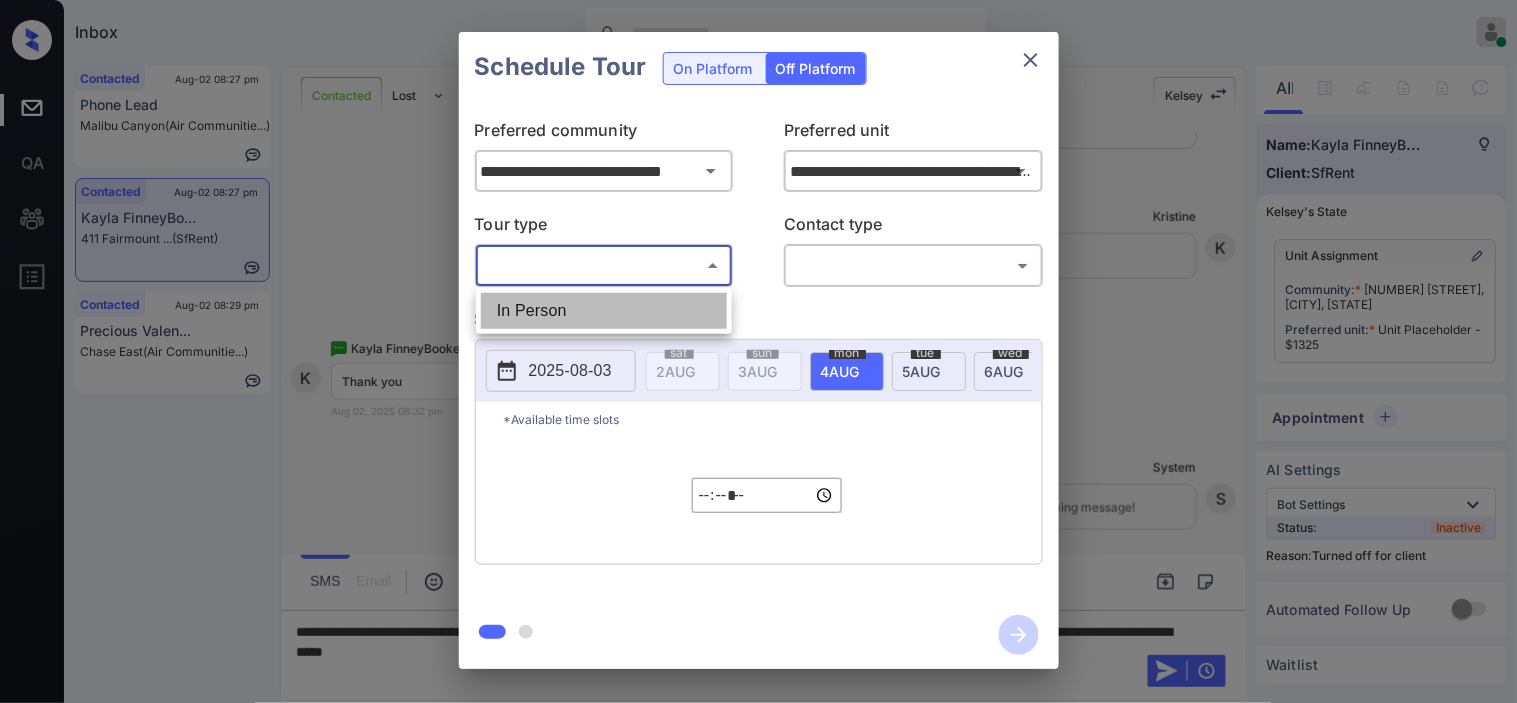 drag, startPoint x: 655, startPoint y: 307, endPoint x: 777, endPoint y: 283, distance: 124.33825 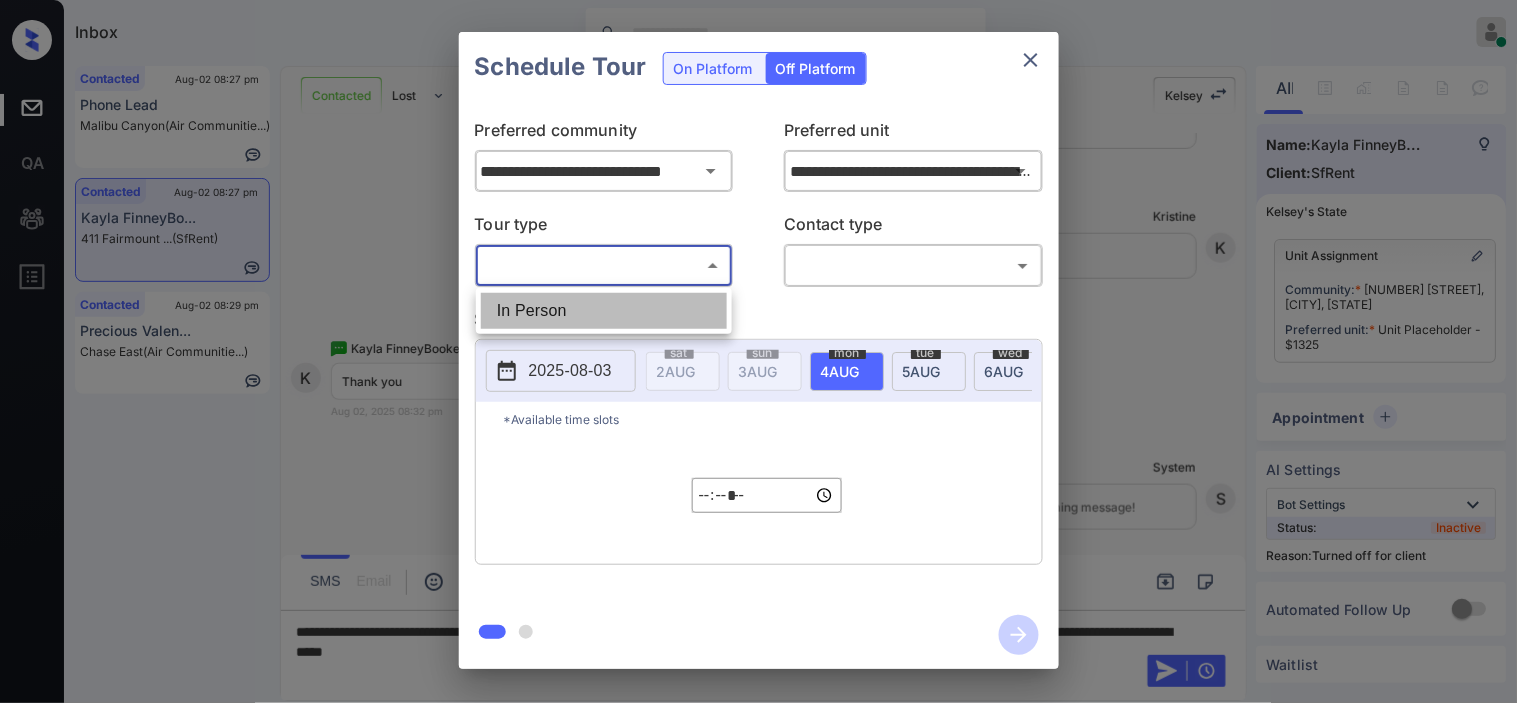 type on "********" 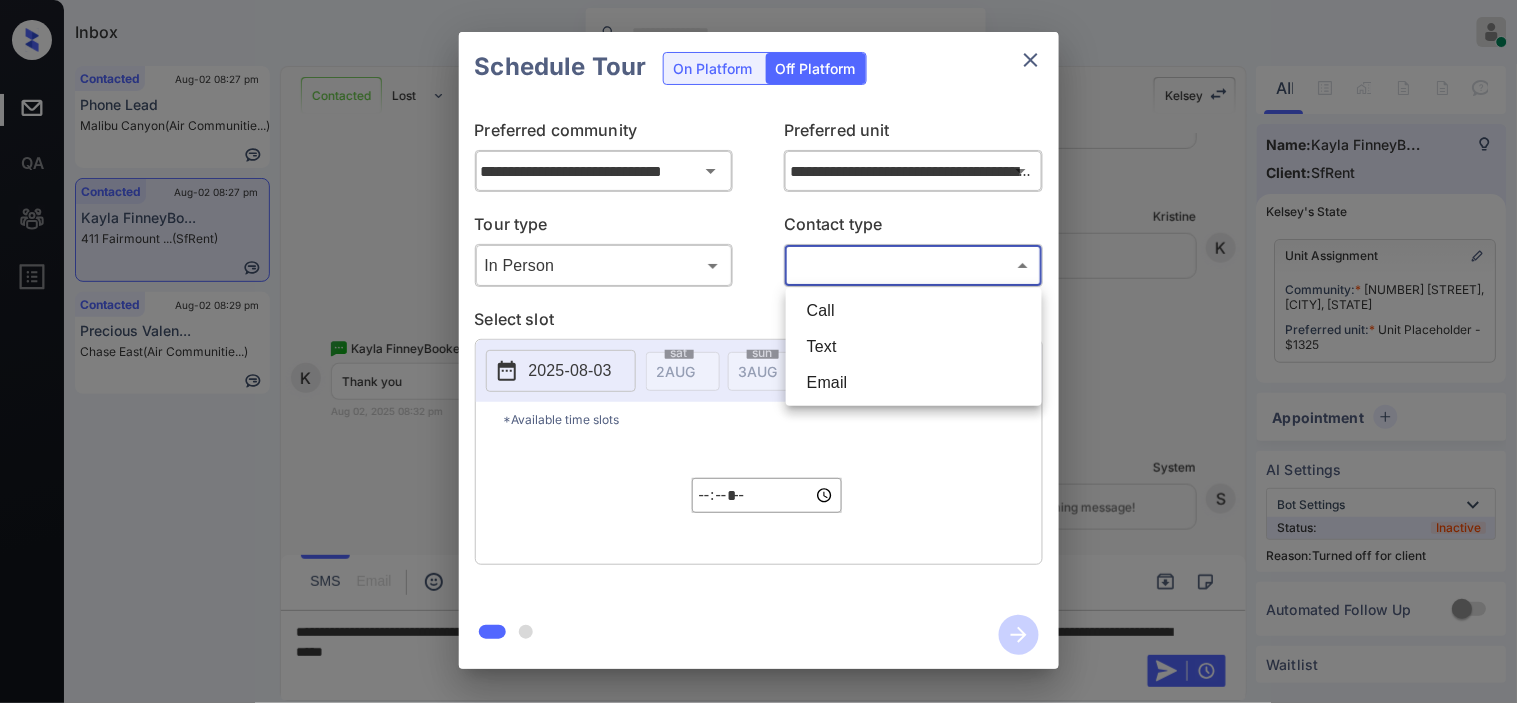 click on "Inbox Kristine Capara Online Set yourself   offline Set yourself   on break Profile Switch to  dark  mode Sign out Contacted Aug-02 08:27 pm   Phone Lead Malibu Canyon  (Air Communitie...) Contacted Aug-02 08:27 pm   Kayla FinneyBo... 411 Fairmount ...  (SfRent) Contacted Aug-02 08:29 pm   Precious Valen... Chase East  (Air Communitie...) Contacted Lost Lead Sentiment: Angry Upon sliding the acknowledgement:  Lead will move to lost stage. * ​ SMS and call option will be set to opt out. AFM will be turned off for the lead. Kelsey New Message Zuma Lead transfer skipped to agent: Kelsey as pms leadId does not exists for leadType emailParser with stage Inbound Aug 02, 2025 07:53 pm Z New Message Agent Lead created via emailParser in Inbound stage. Aug 02, 2025 07:53 pm A New Message Agent AFM Request sent to Kelsey. Aug 02, 2025 07:53 pm A New Message Agent Notes Note: Aug 02, 2025 07:53 pm A New Message Kelsey Lead Details Updated
BedRoom: 1
Aug 02, 2025 07:54 pm K New Message Kelsey Aug 02, 2025 07:54 pm" at bounding box center (758, 351) 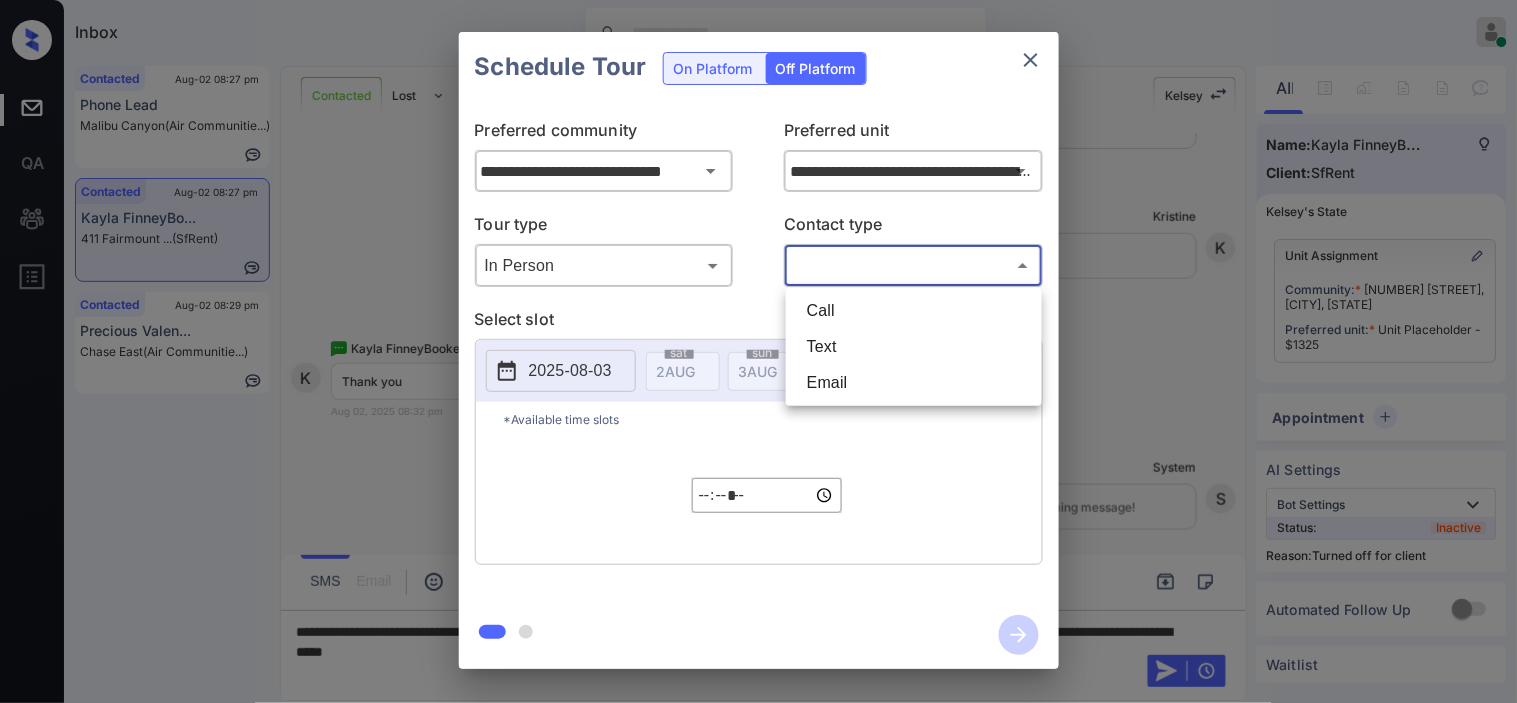 click on "Text" at bounding box center [914, 347] 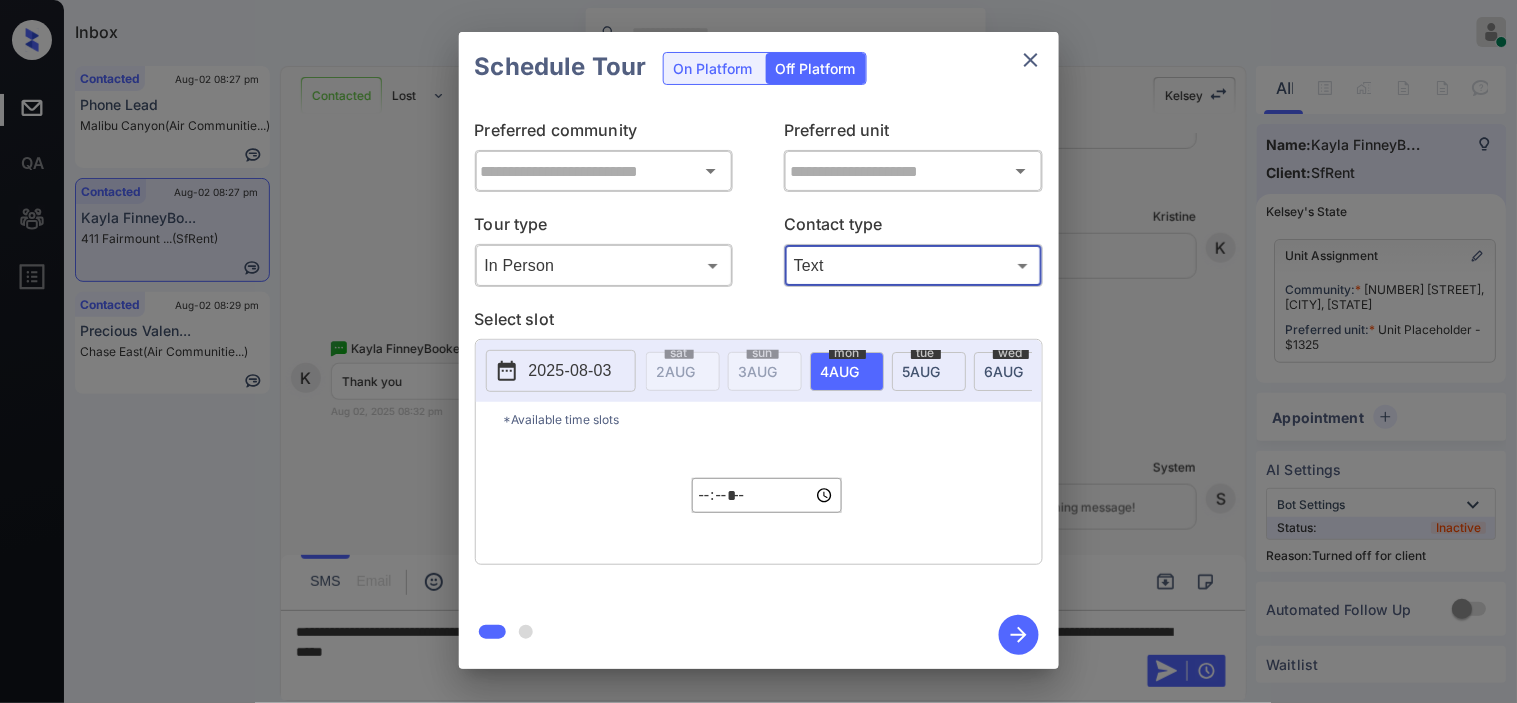 type on "****" 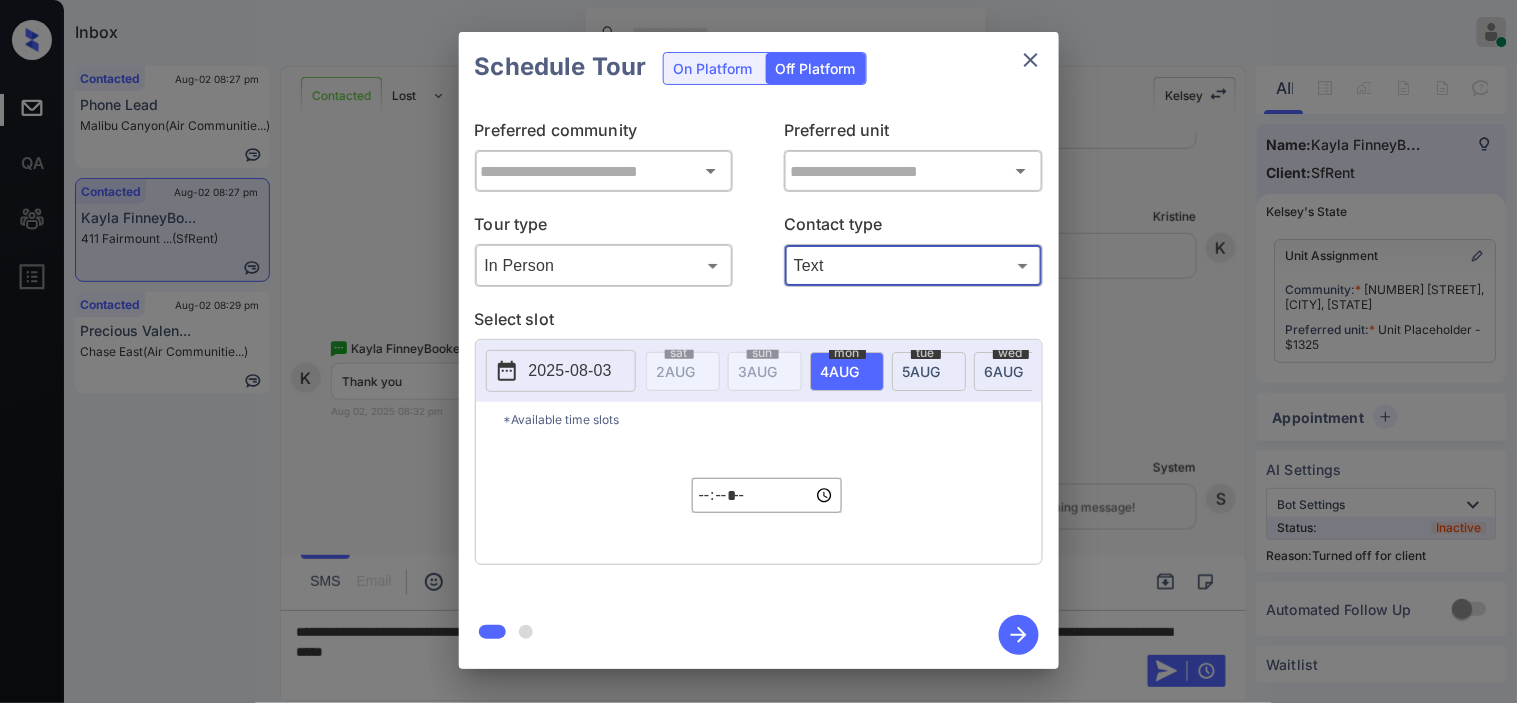 type on "**********" 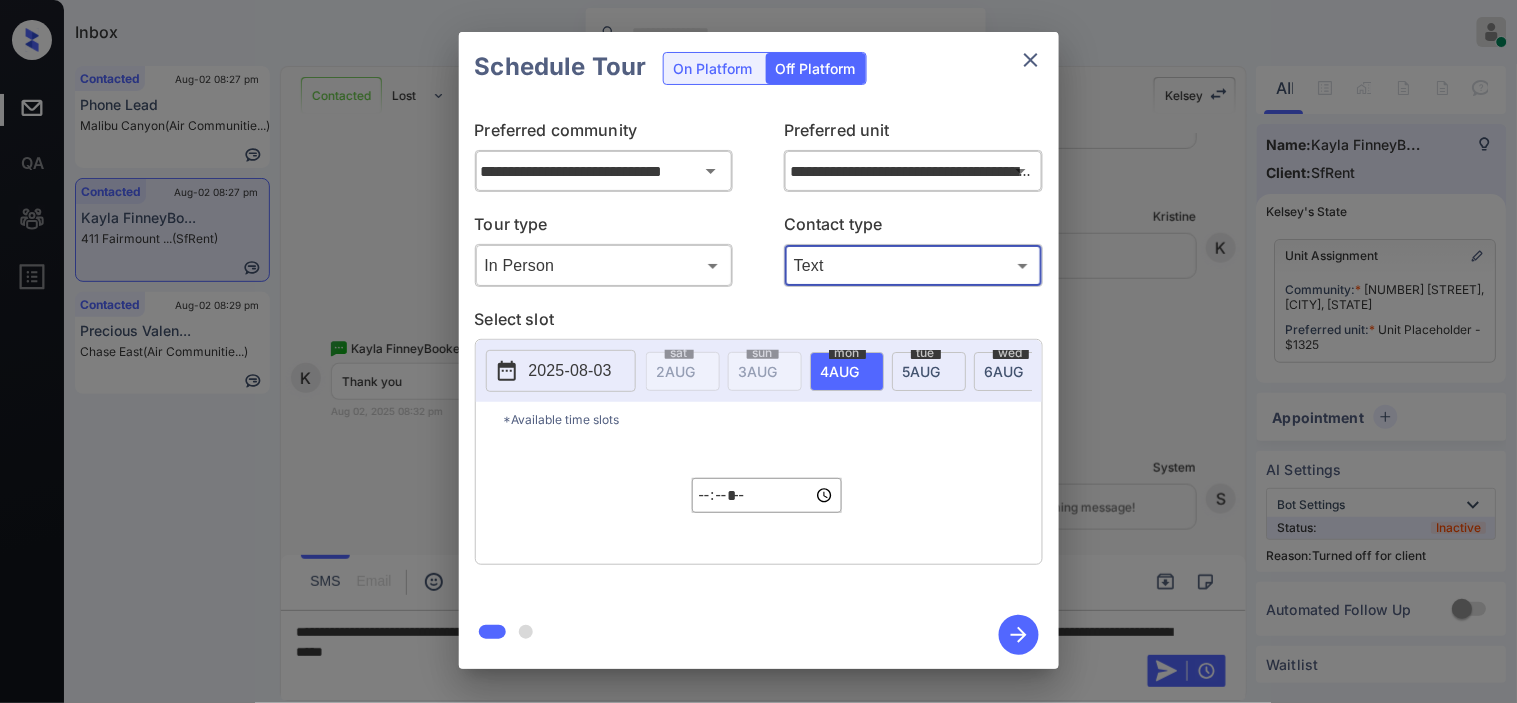 click on "2025-08-03" at bounding box center (561, 371) 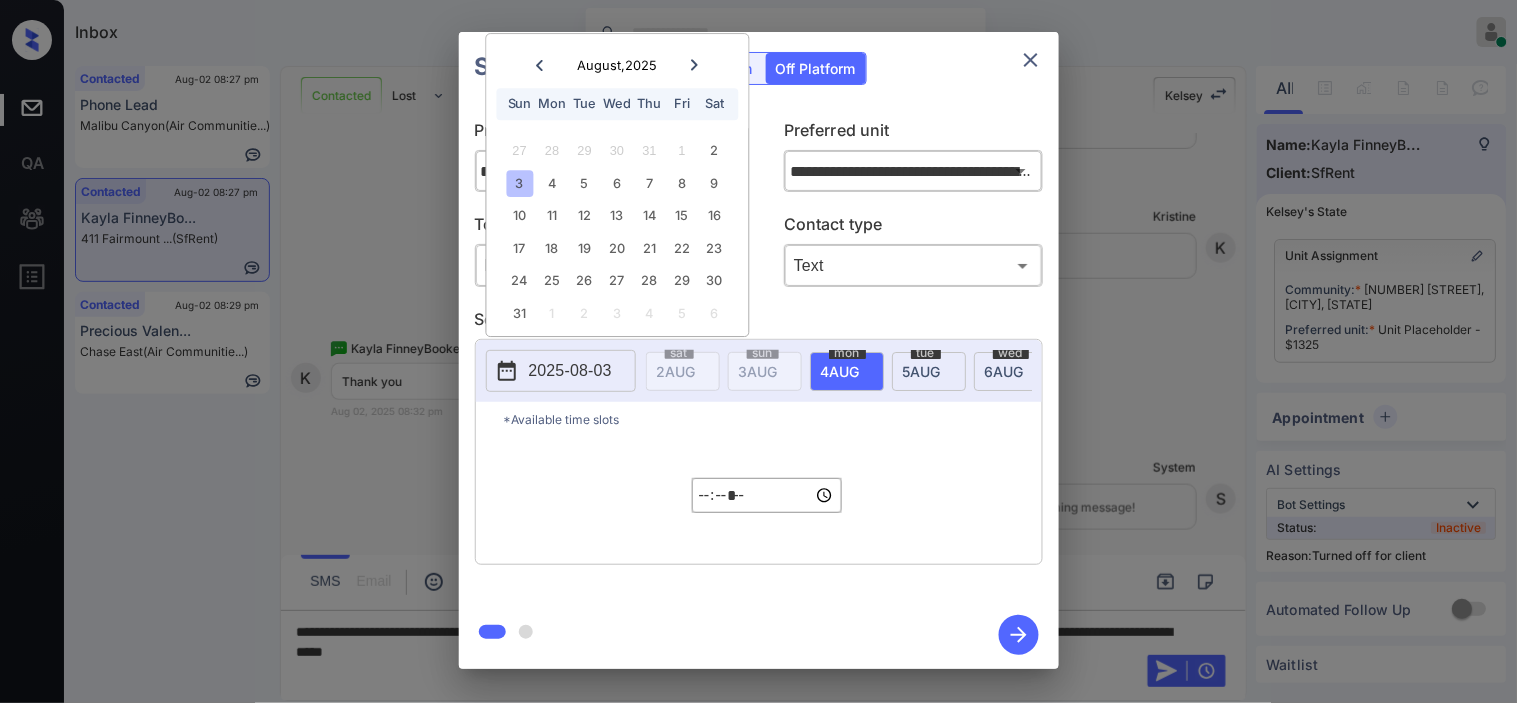 click on "*****" at bounding box center [767, 495] 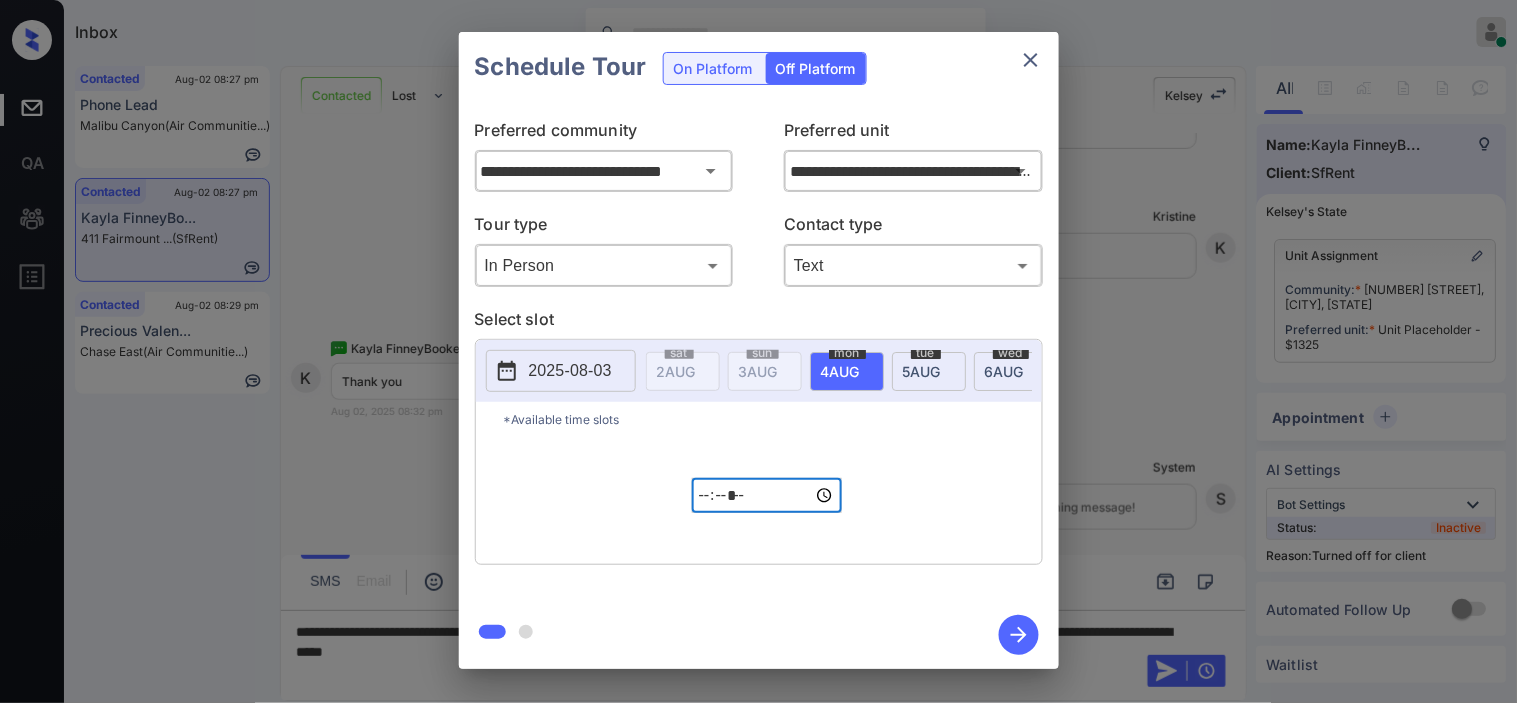 type on "*****" 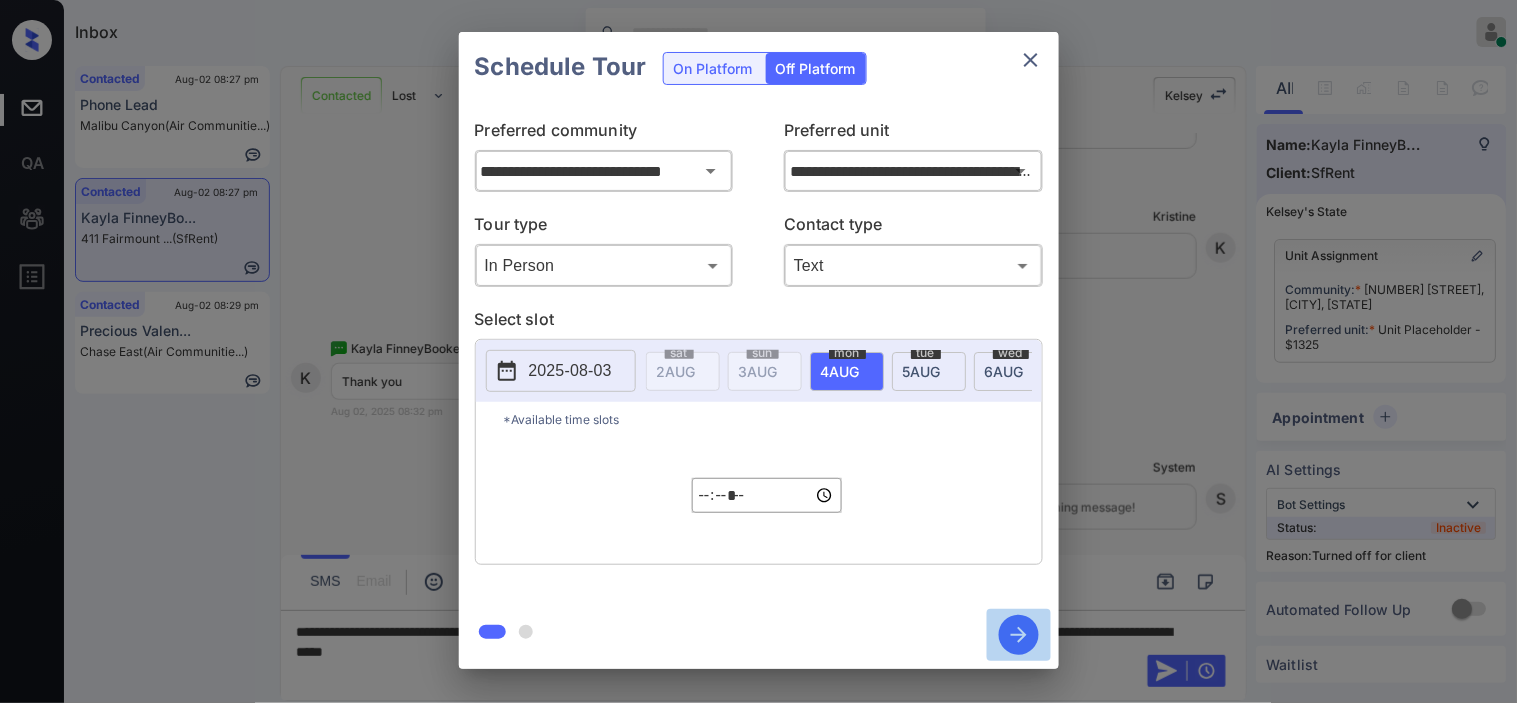 click 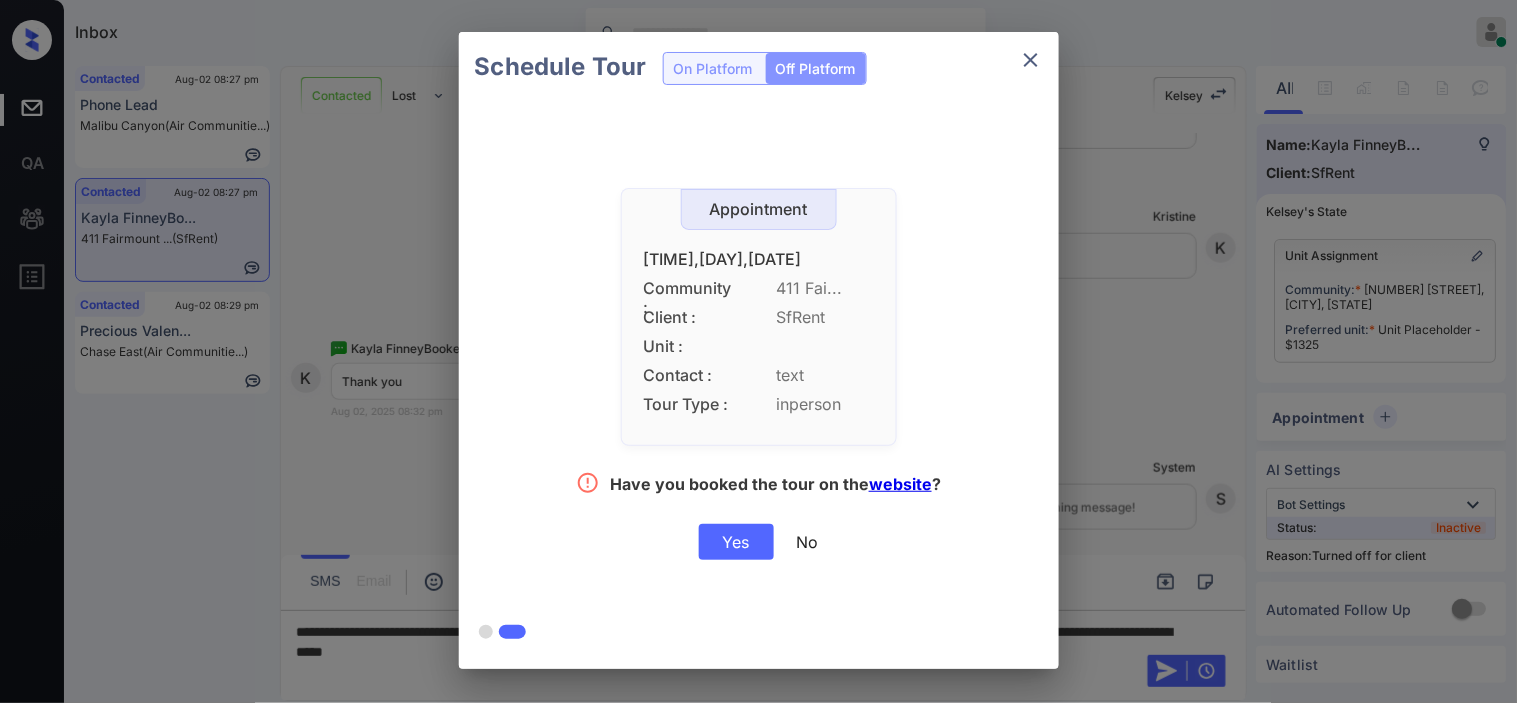 click on "Yes" at bounding box center [736, 542] 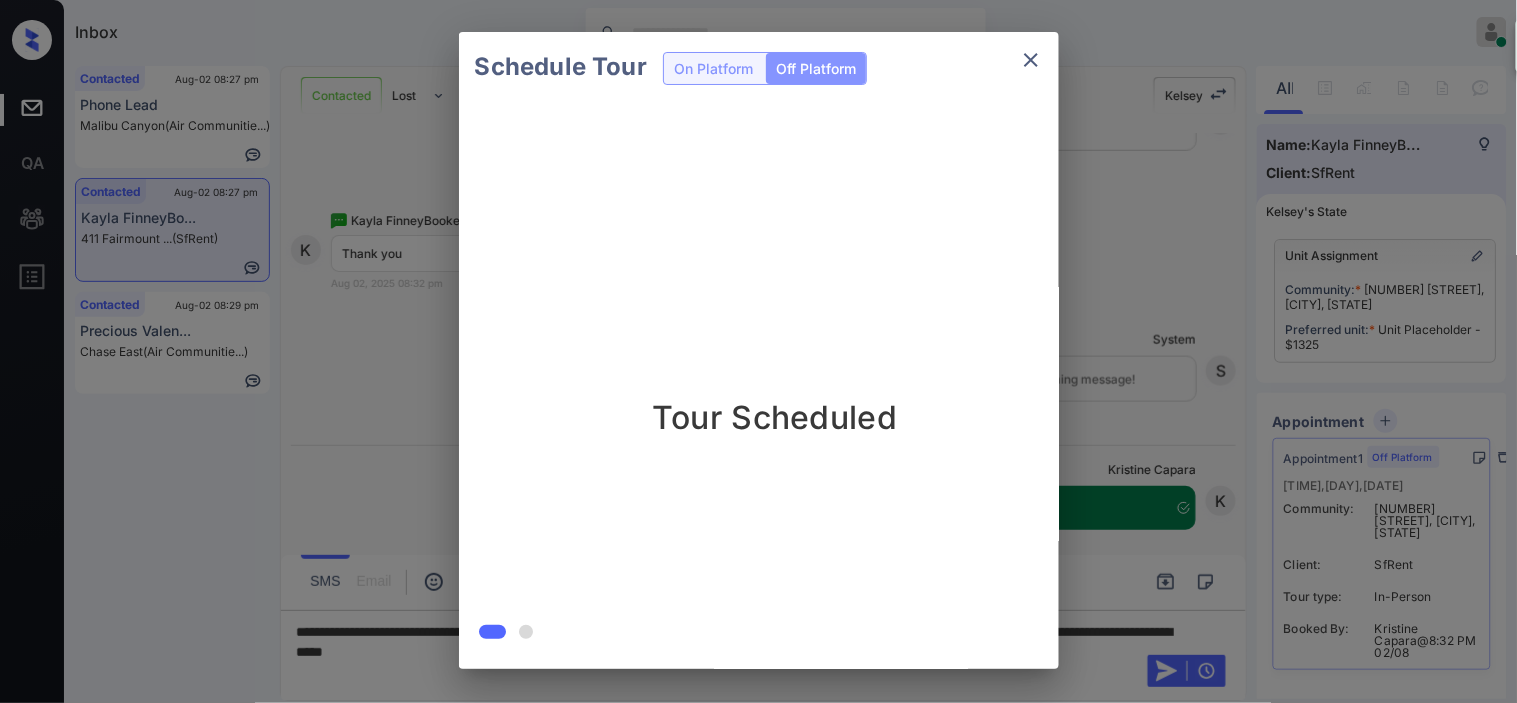 scroll, scrollTop: 6503, scrollLeft: 0, axis: vertical 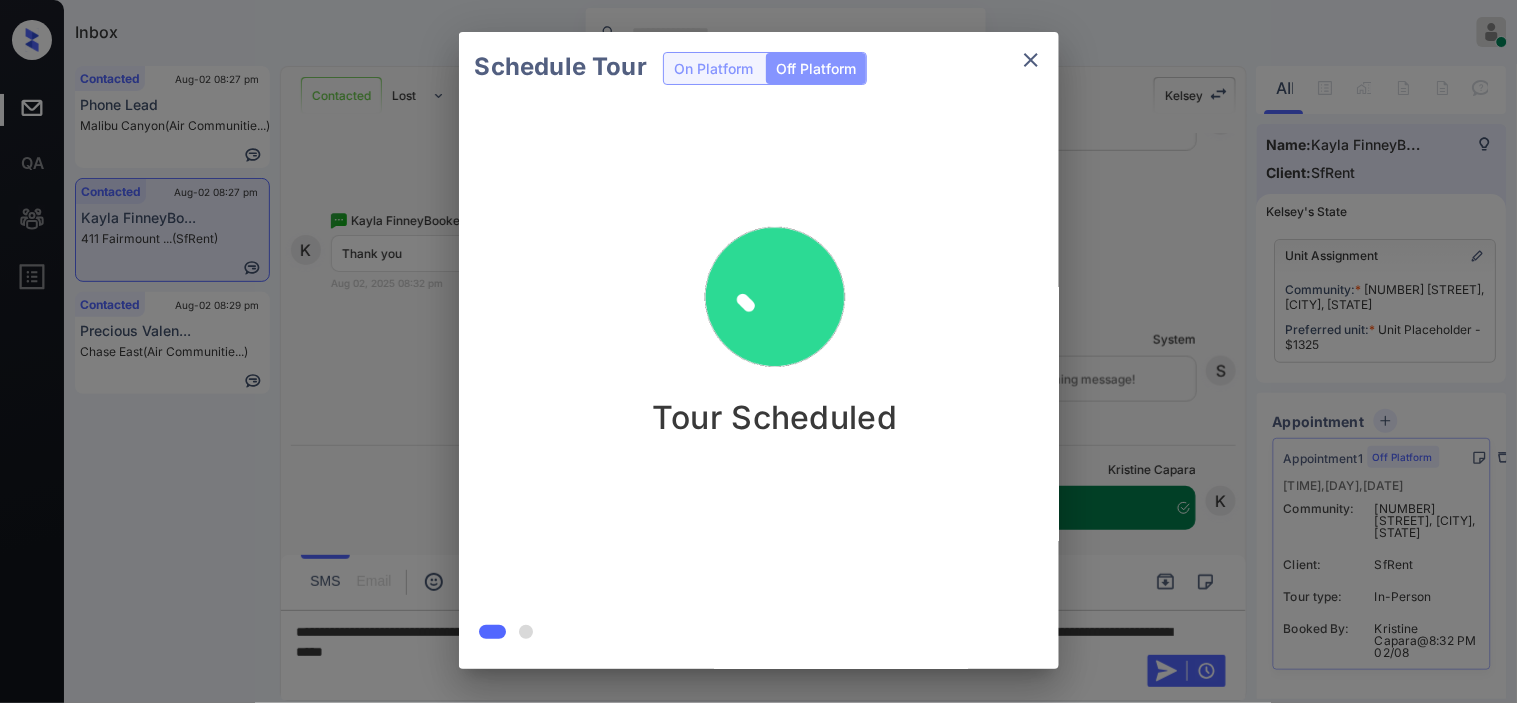 click on "Schedule Tour On Platform Off Platform Tour Scheduled" at bounding box center (758, 350) 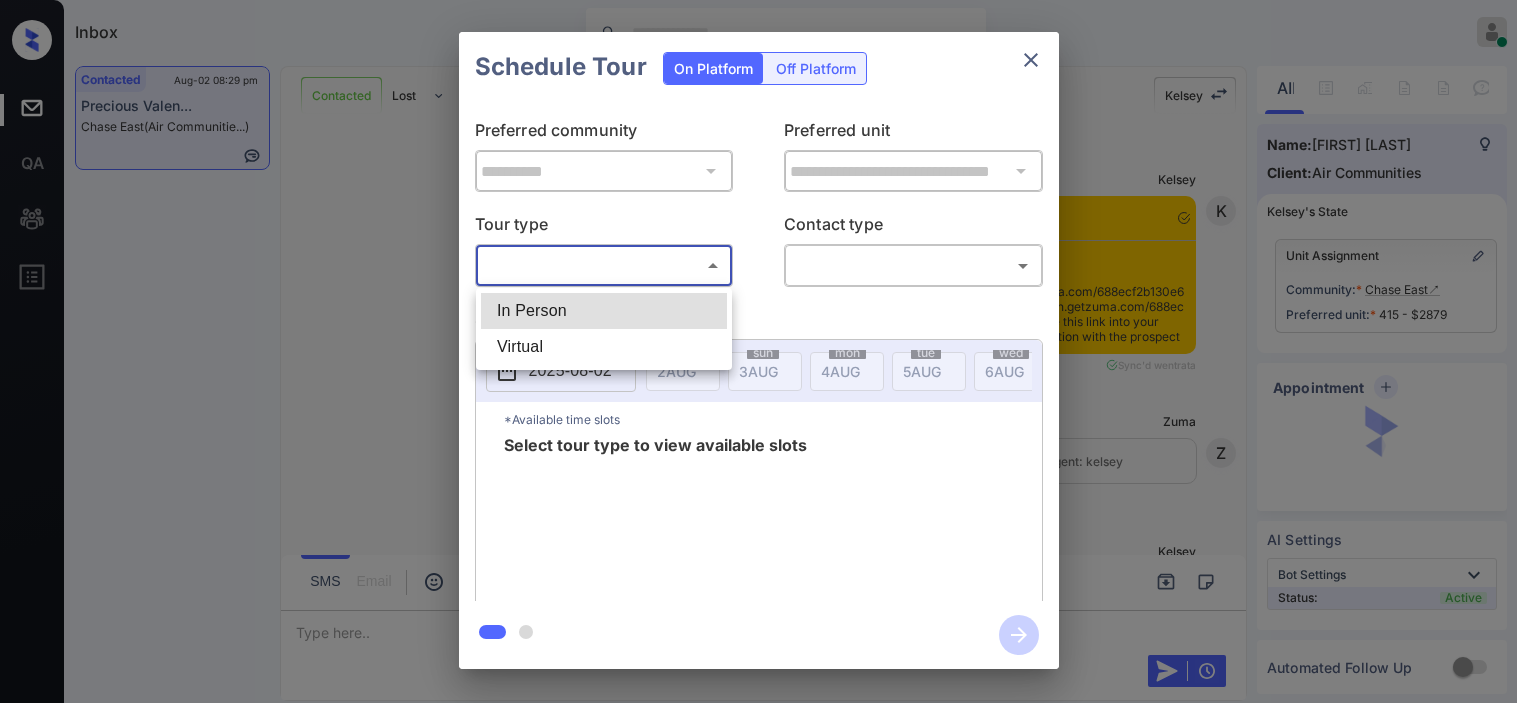 scroll, scrollTop: 0, scrollLeft: 0, axis: both 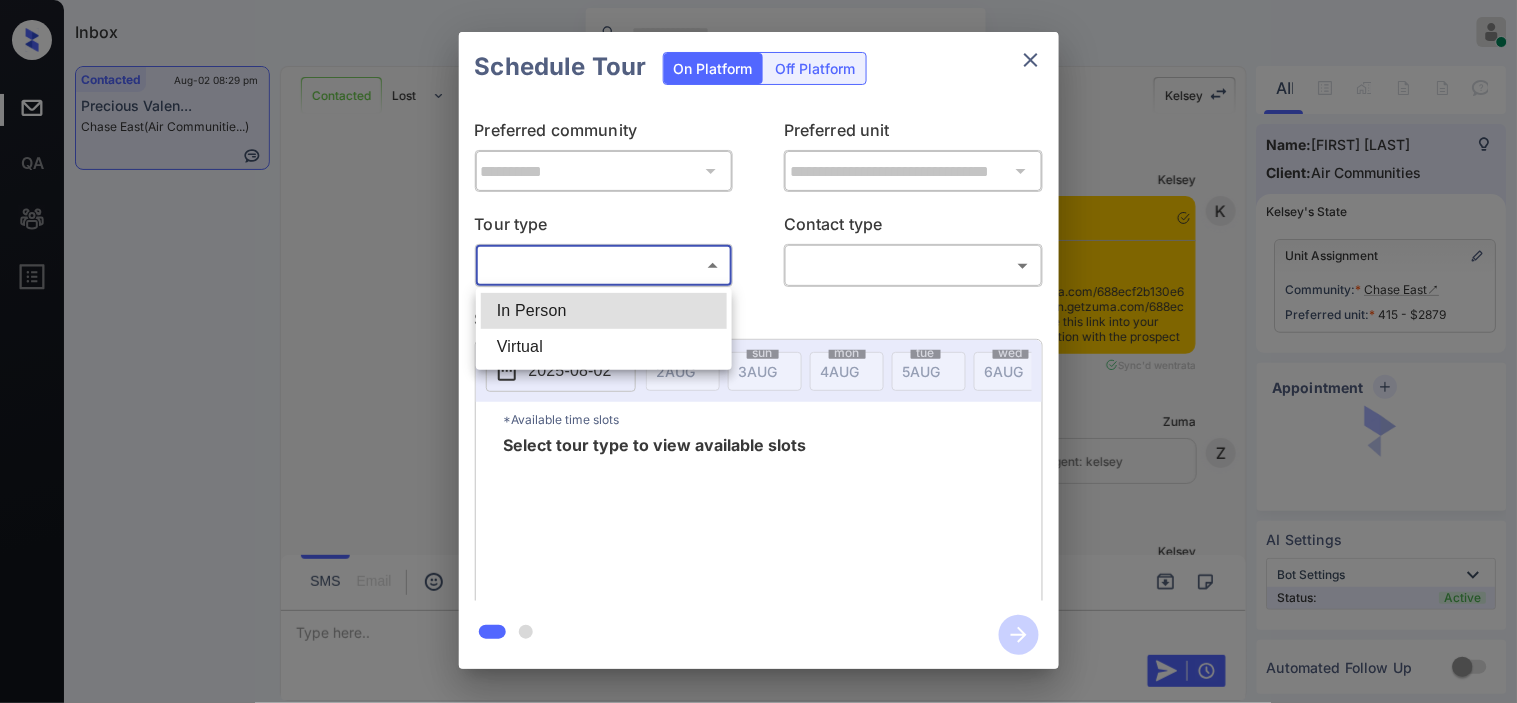 click on "In Person" at bounding box center [604, 311] 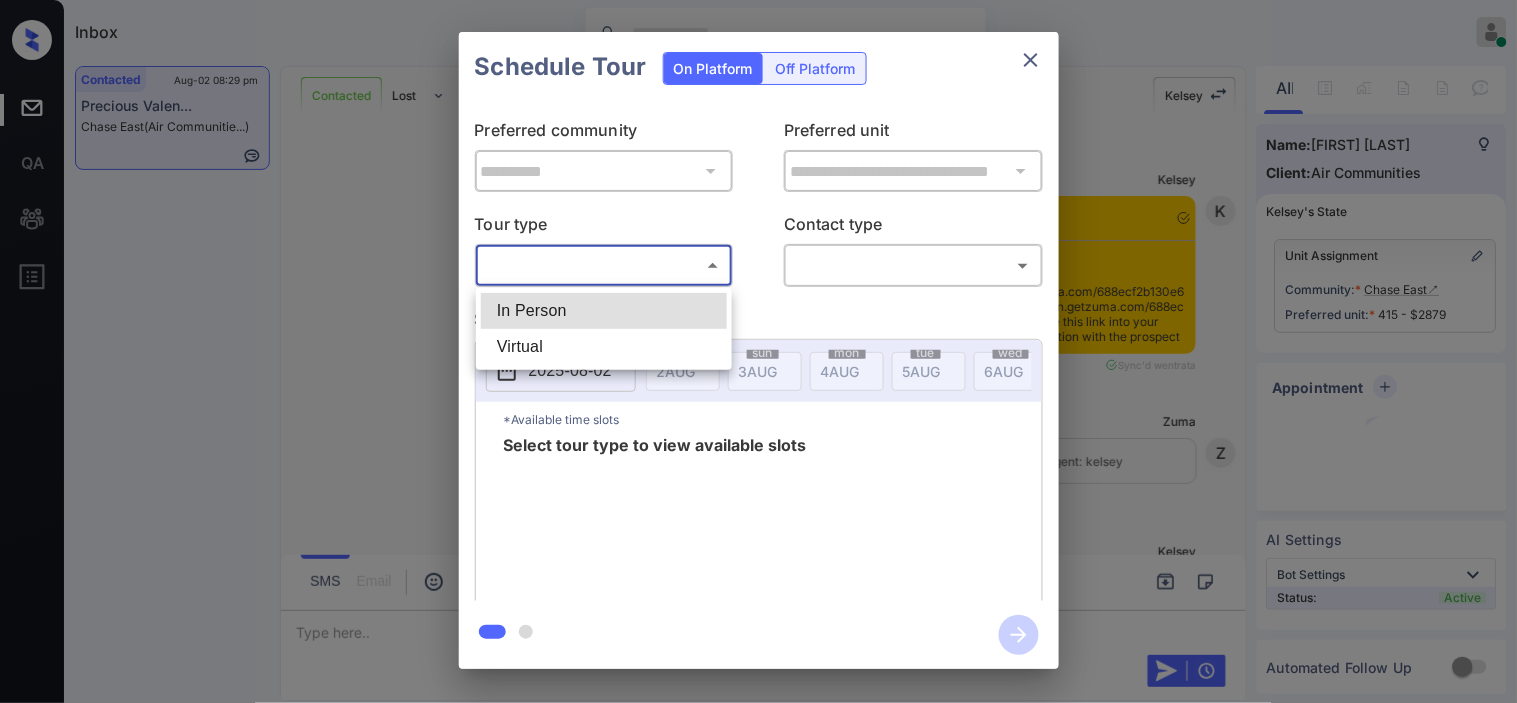 type on "********" 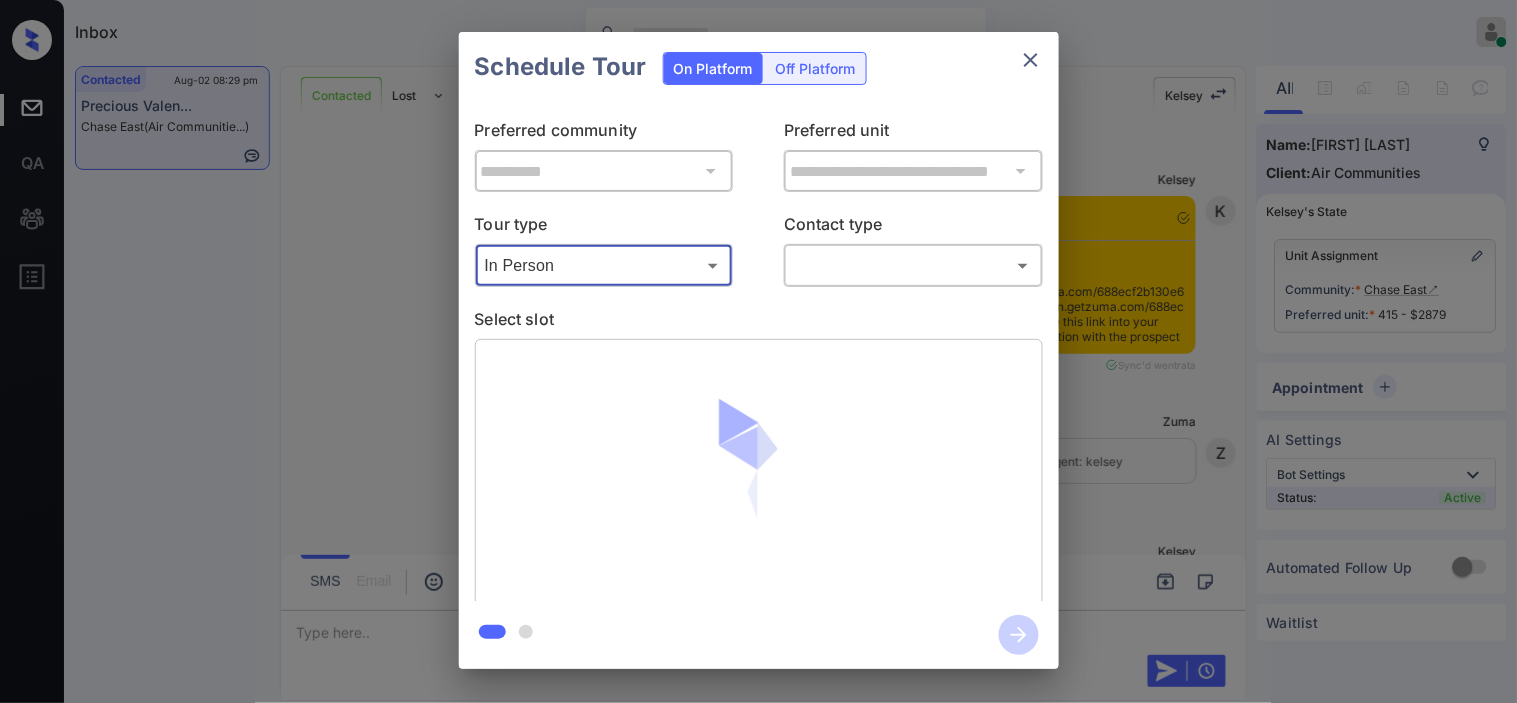 scroll, scrollTop: 1487, scrollLeft: 0, axis: vertical 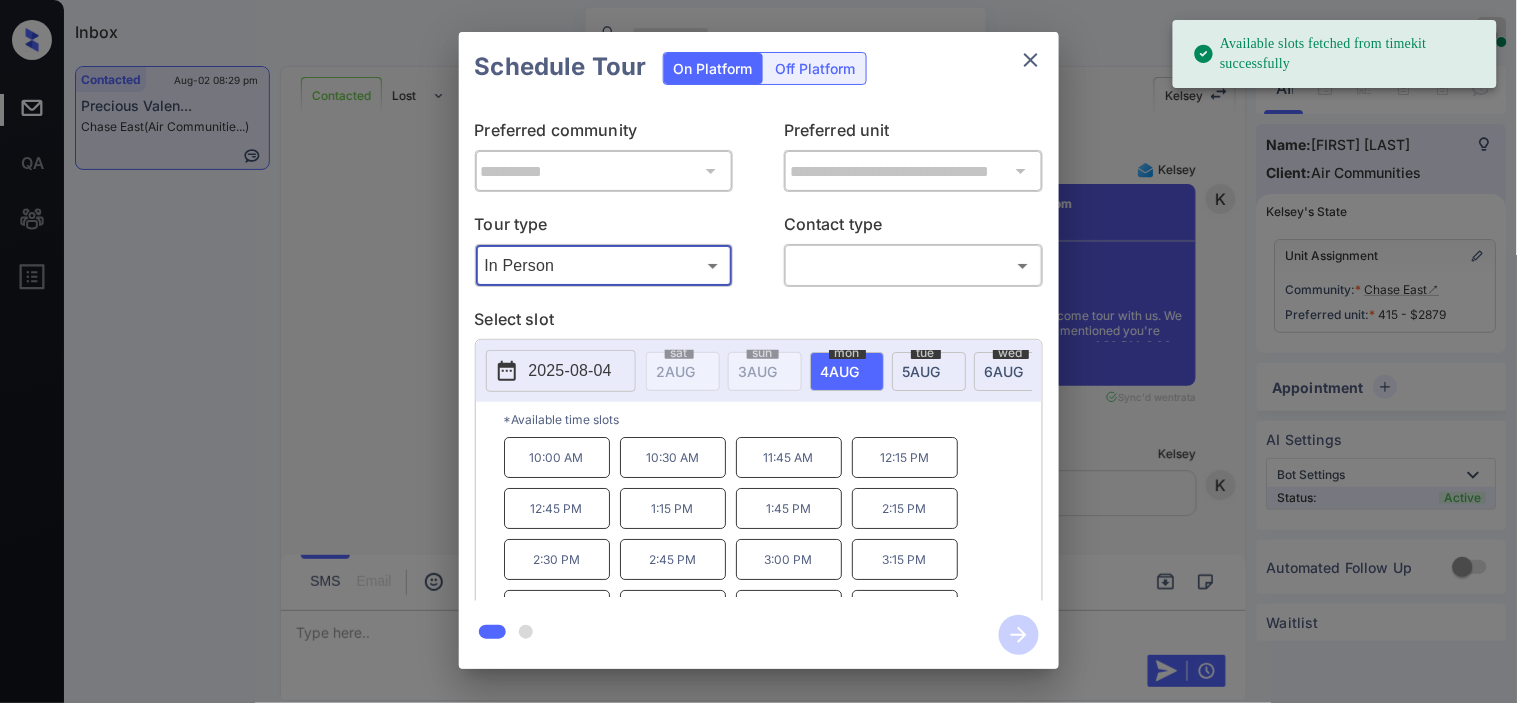 click on "2025-08-04" at bounding box center [570, 371] 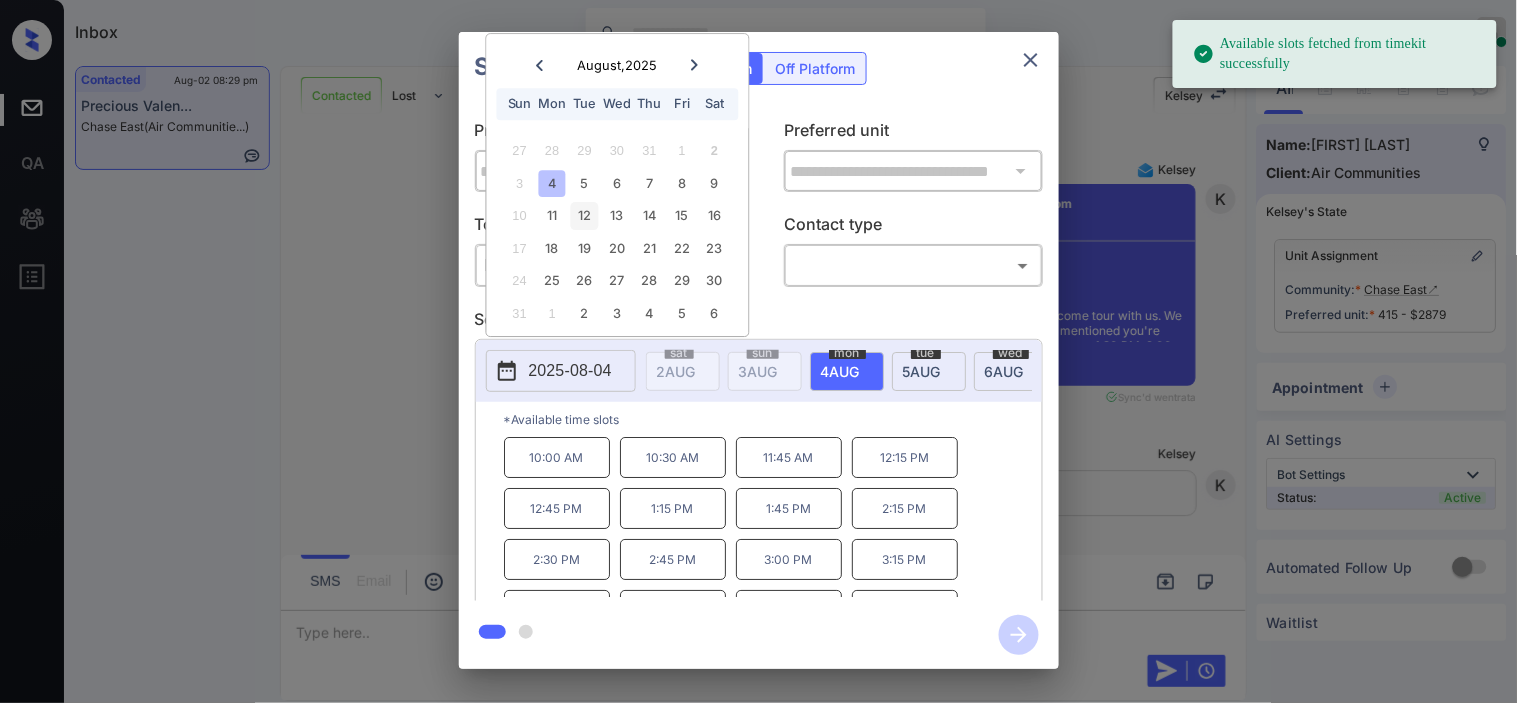 click on "12" at bounding box center [584, 216] 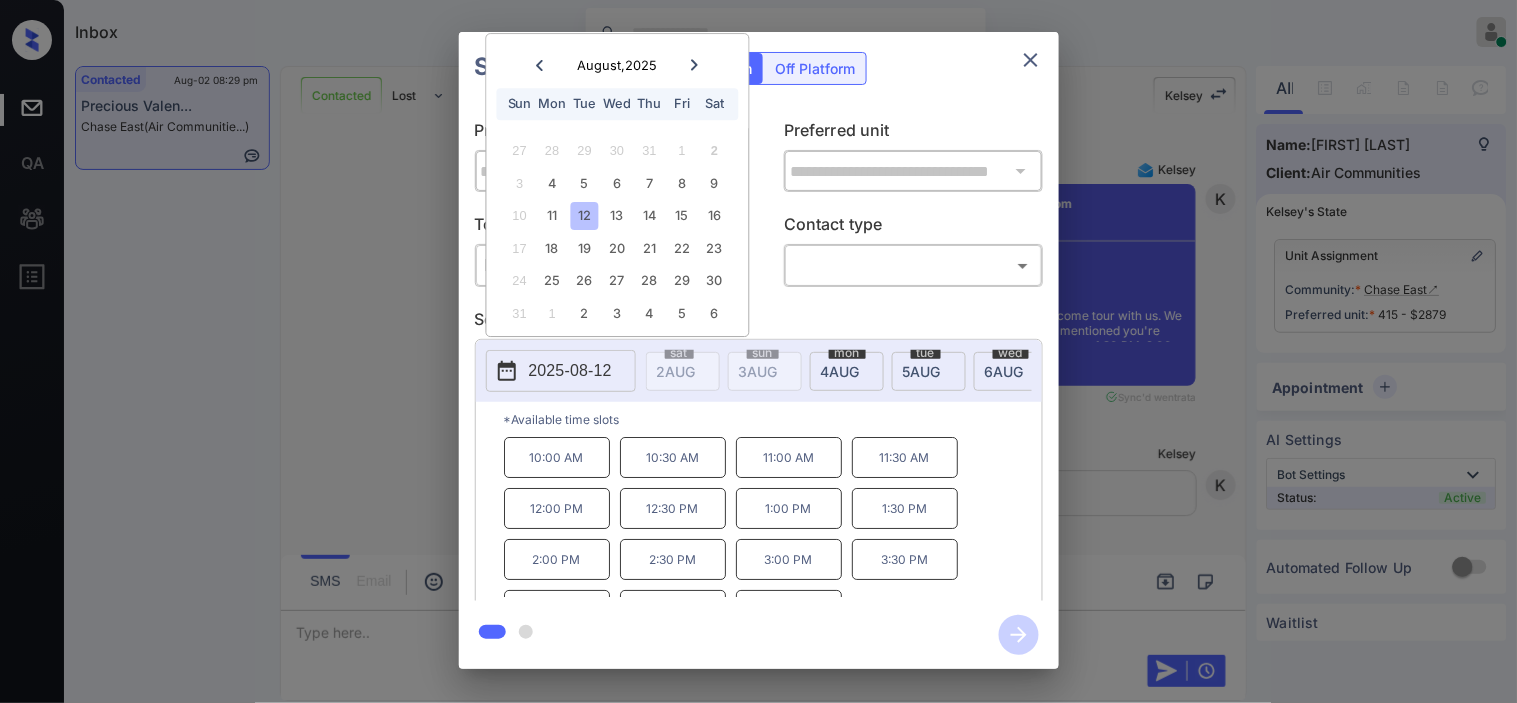 click on "**********" at bounding box center [758, 350] 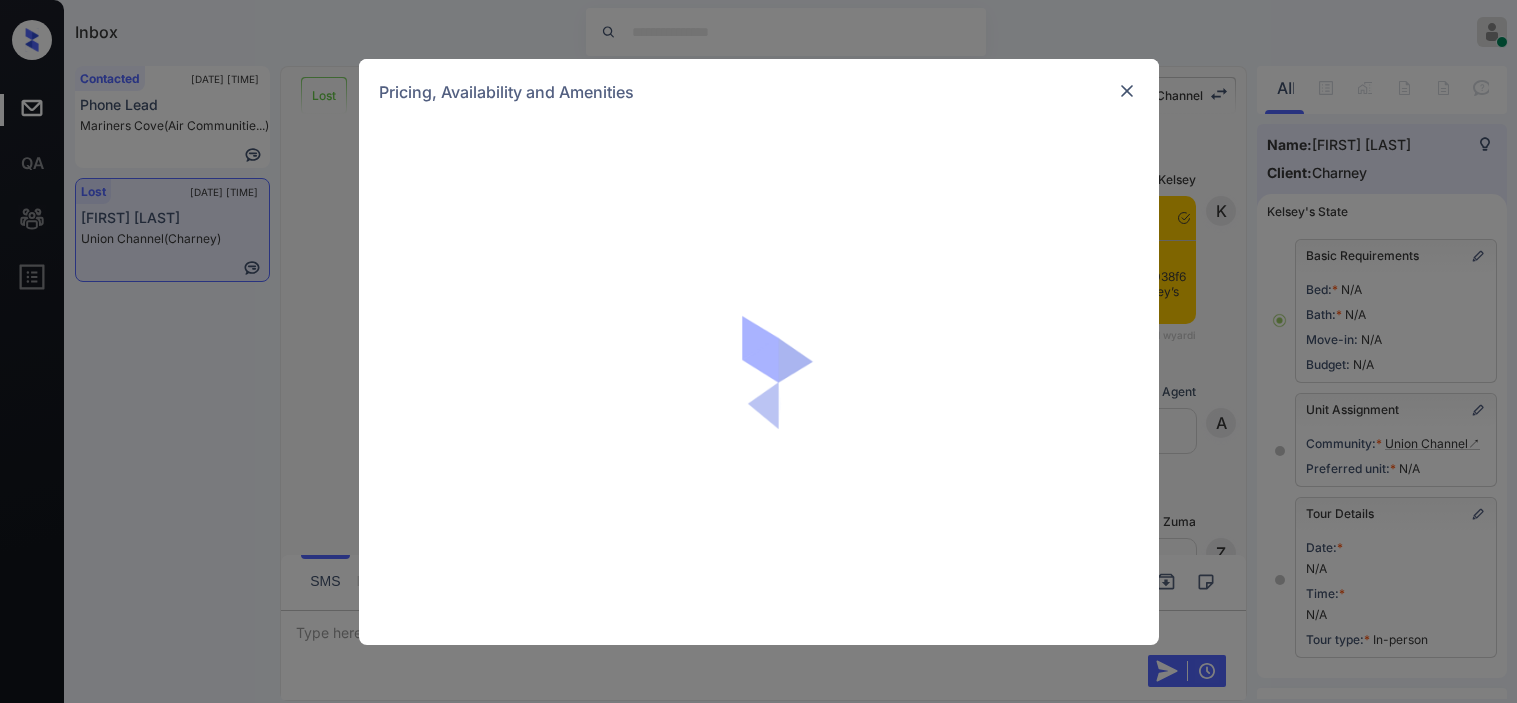 scroll, scrollTop: 0, scrollLeft: 0, axis: both 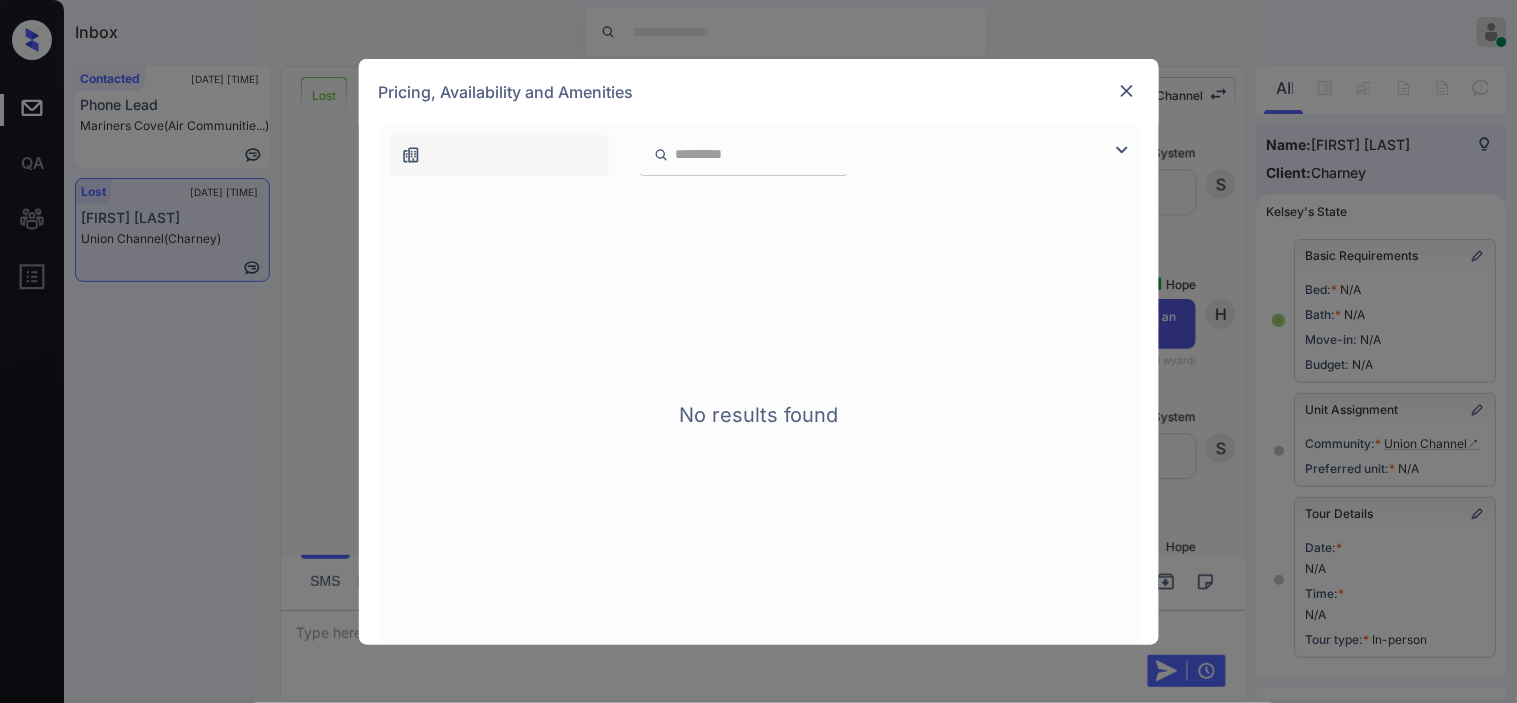 drag, startPoint x: 1116, startPoint y: 147, endPoint x: 1008, endPoint y: 160, distance: 108.779594 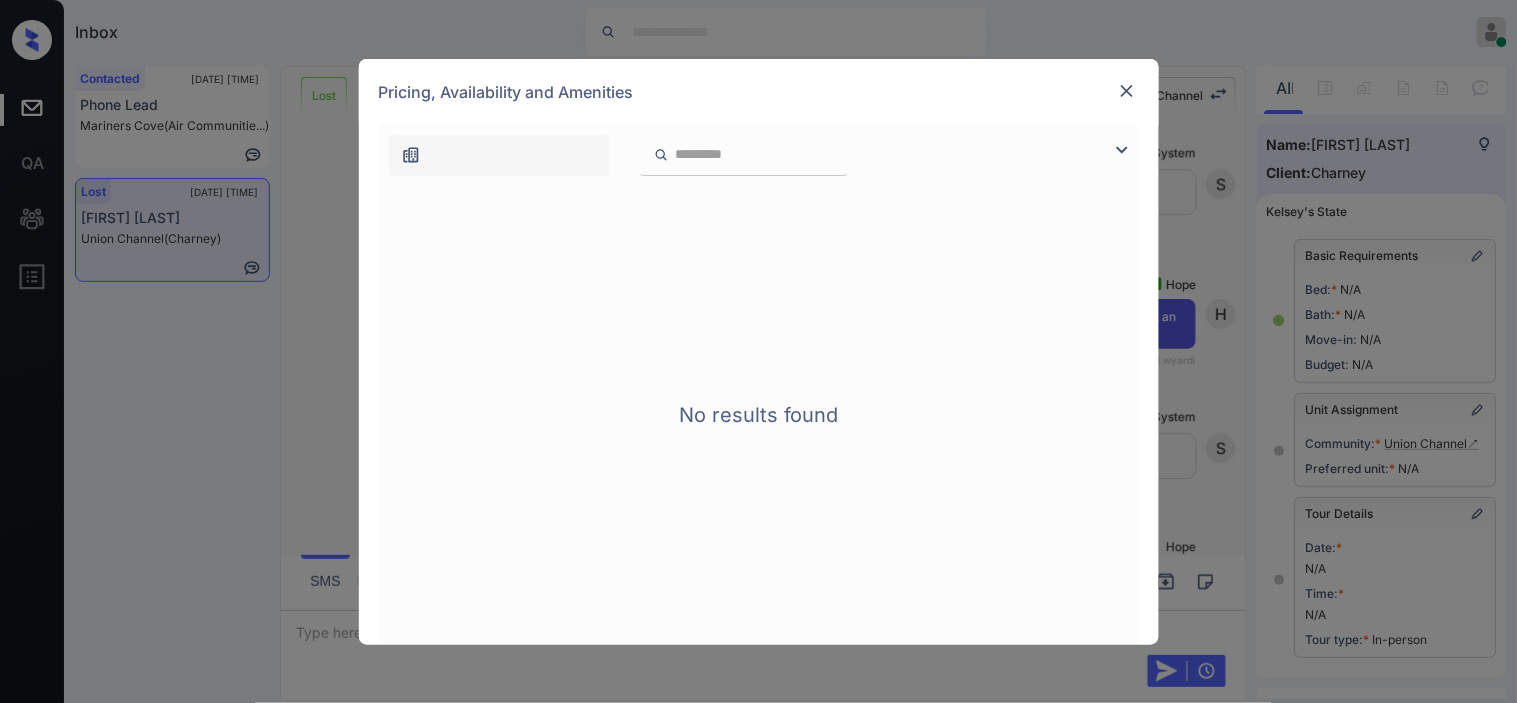 click at bounding box center [1122, 150] 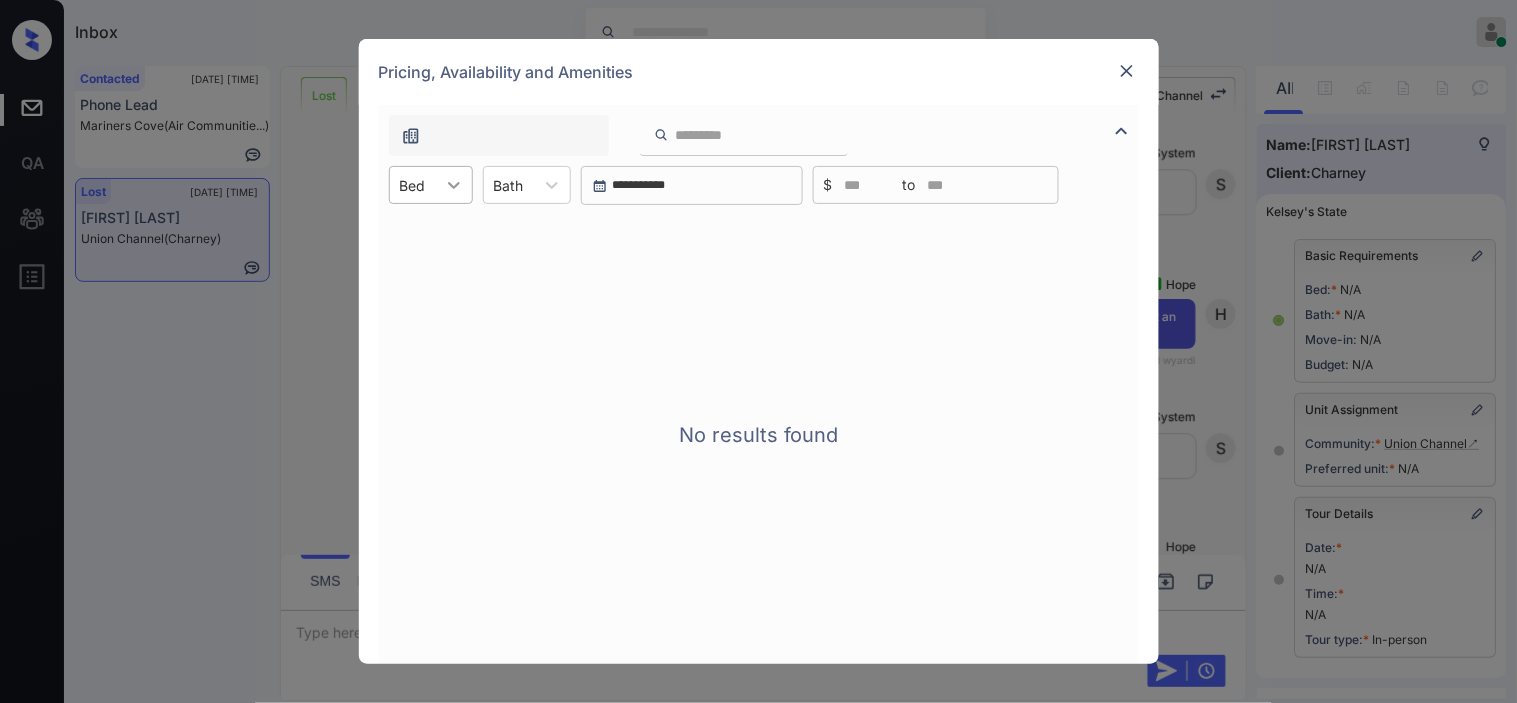 click 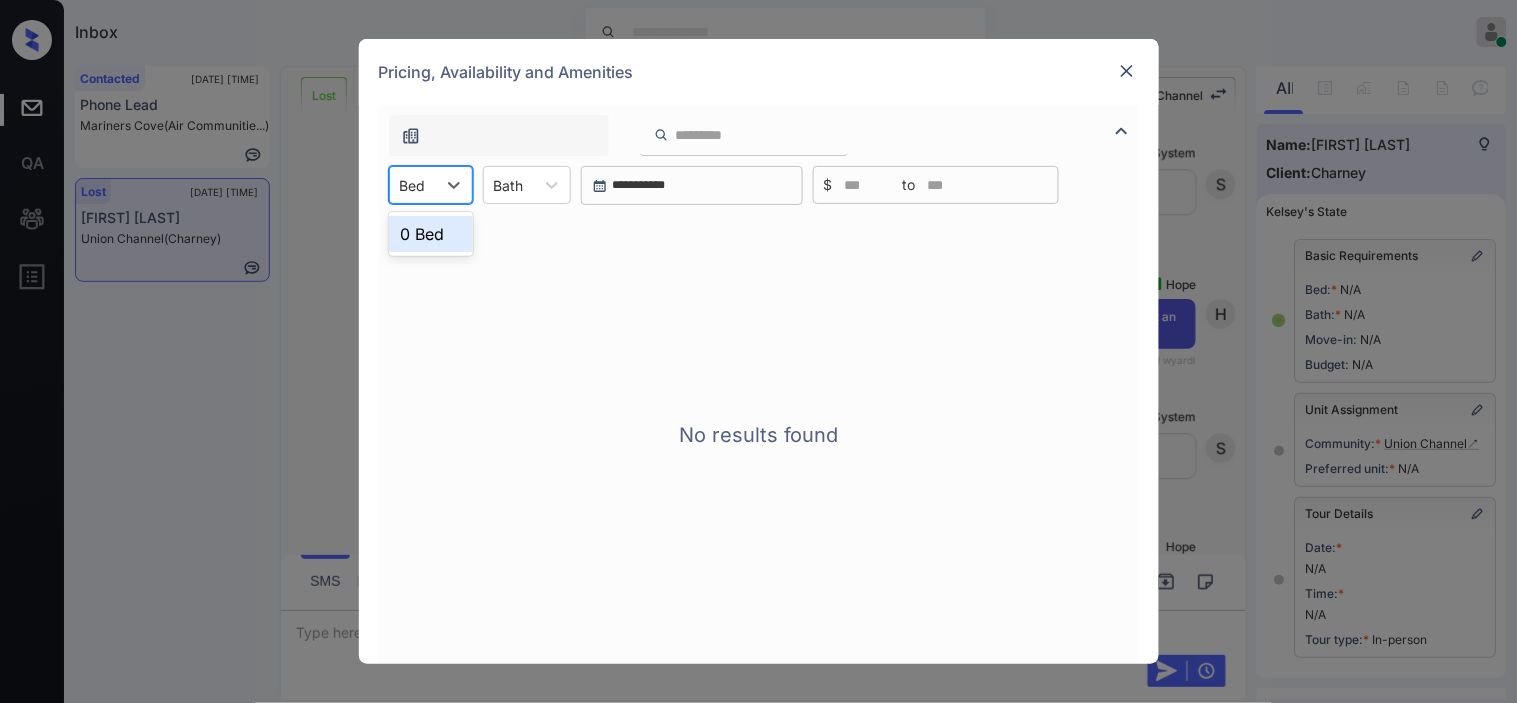 drag, startPoint x: 442, startPoint y: 221, endPoint x: 454, endPoint y: 223, distance: 12.165525 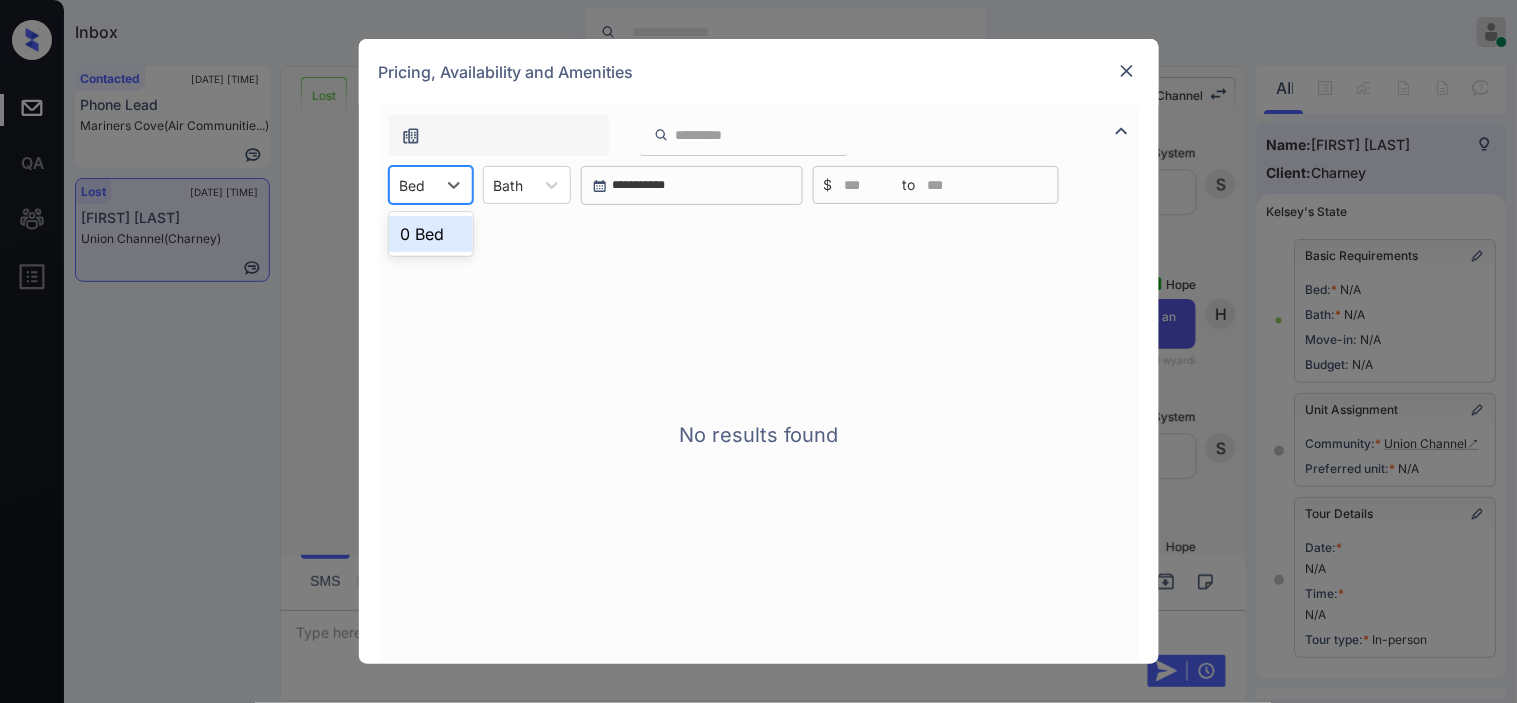 click on "0 Bed" at bounding box center (431, 234) 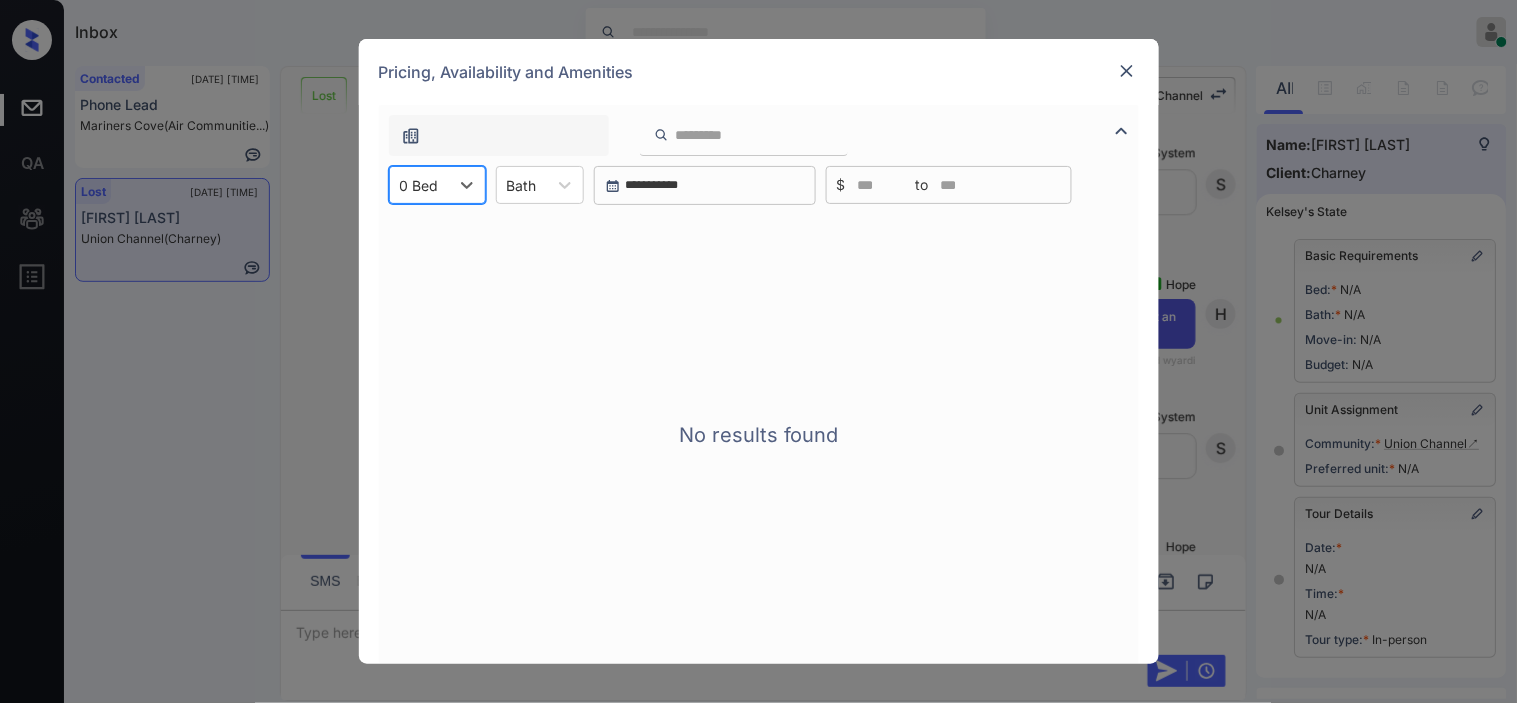 click on "**********" at bounding box center (759, 384) 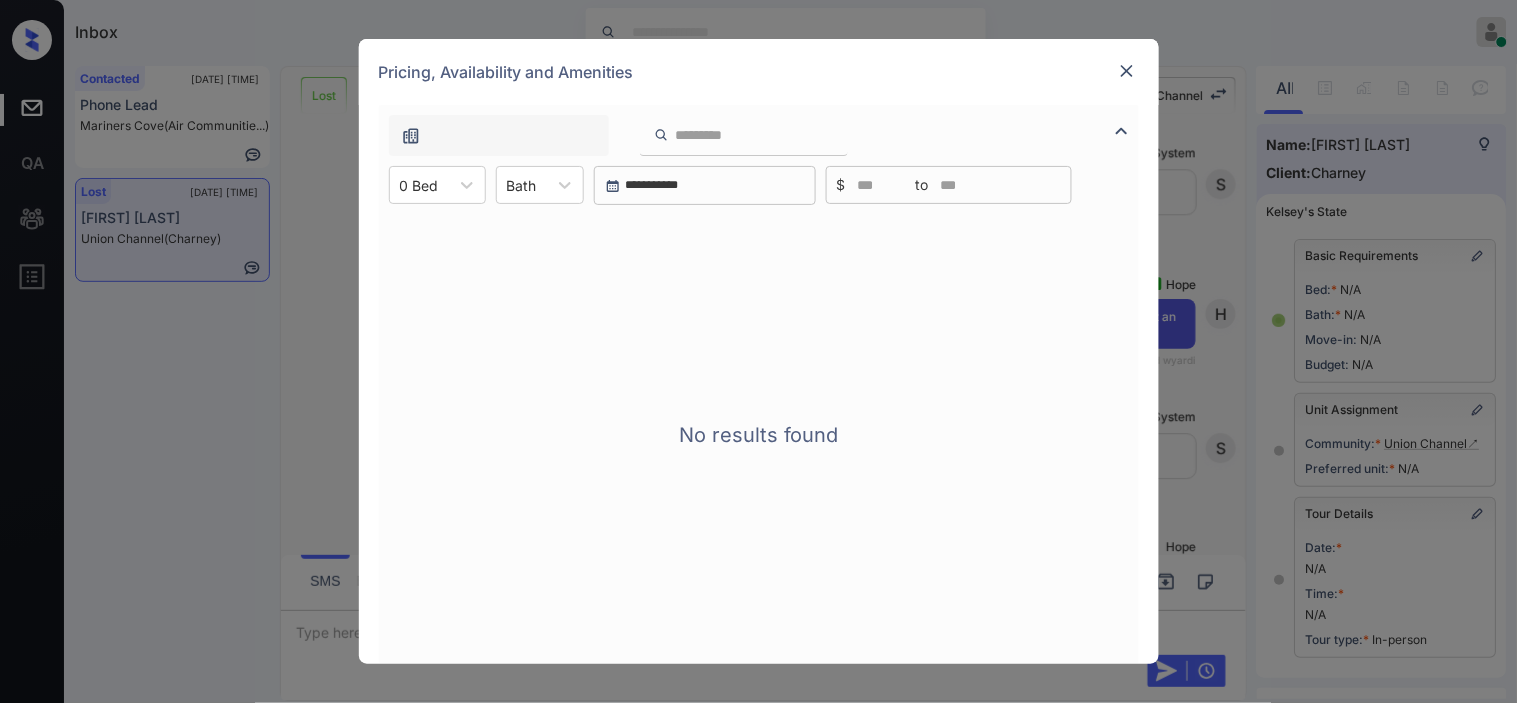 drag, startPoint x: 313, startPoint y: 502, endPoint x: 416, endPoint y: 584, distance: 131.65485 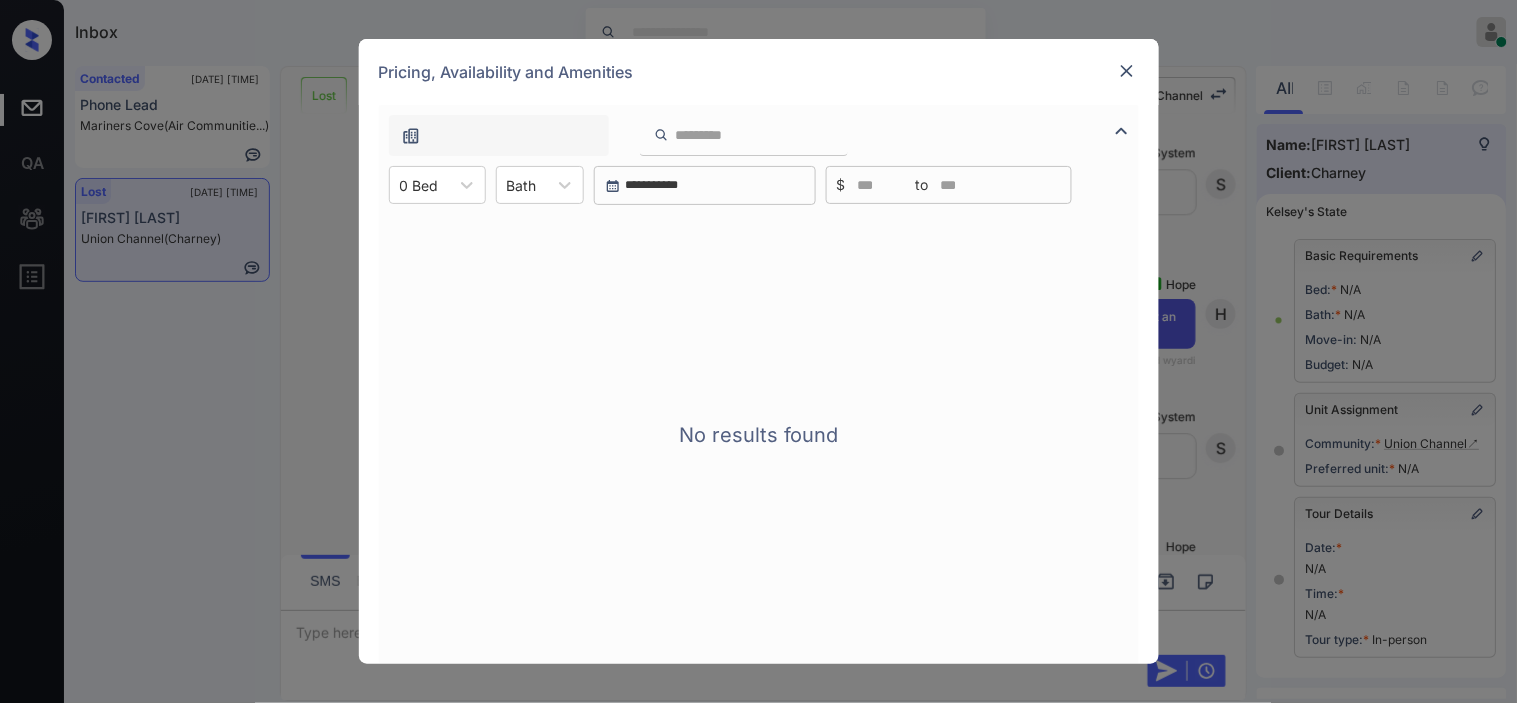 click on "**********" at bounding box center [758, 351] 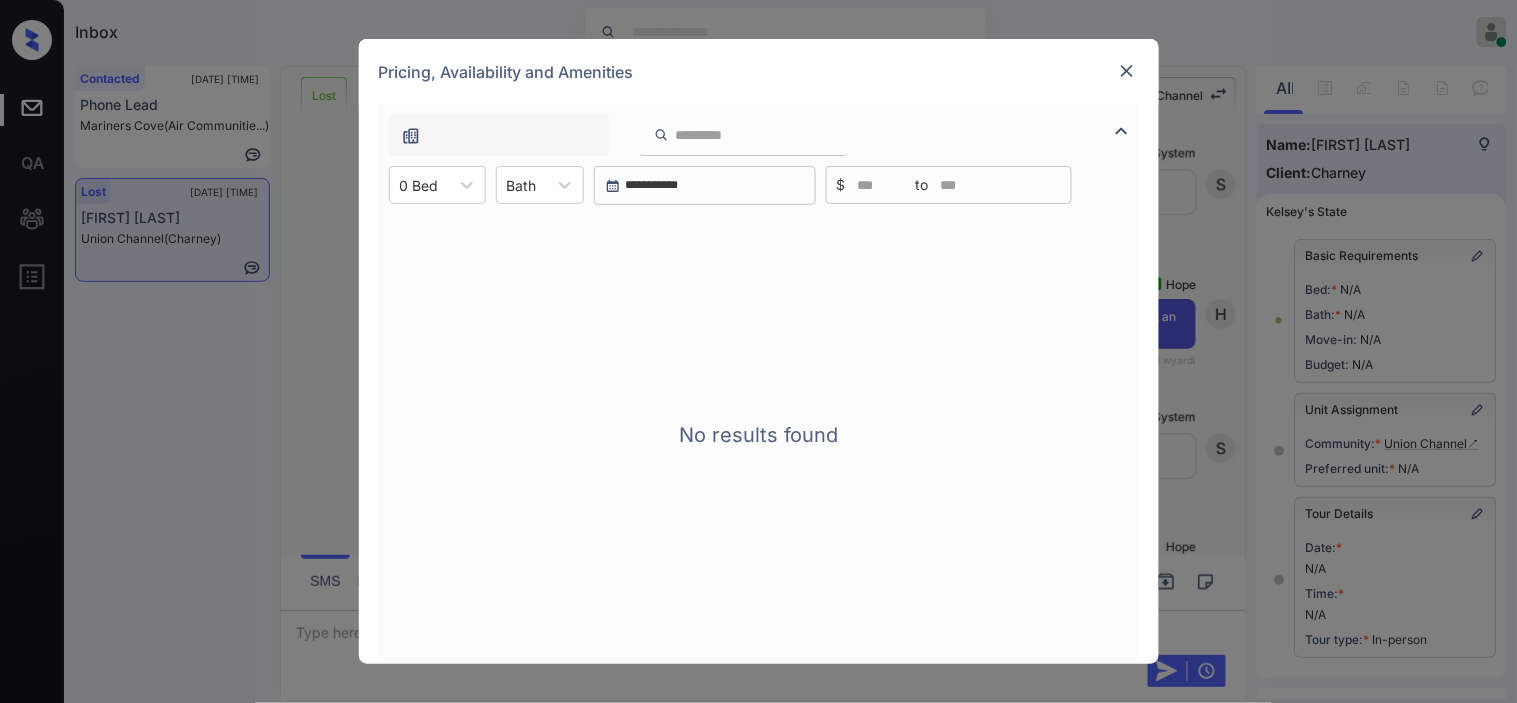 click at bounding box center [1127, 71] 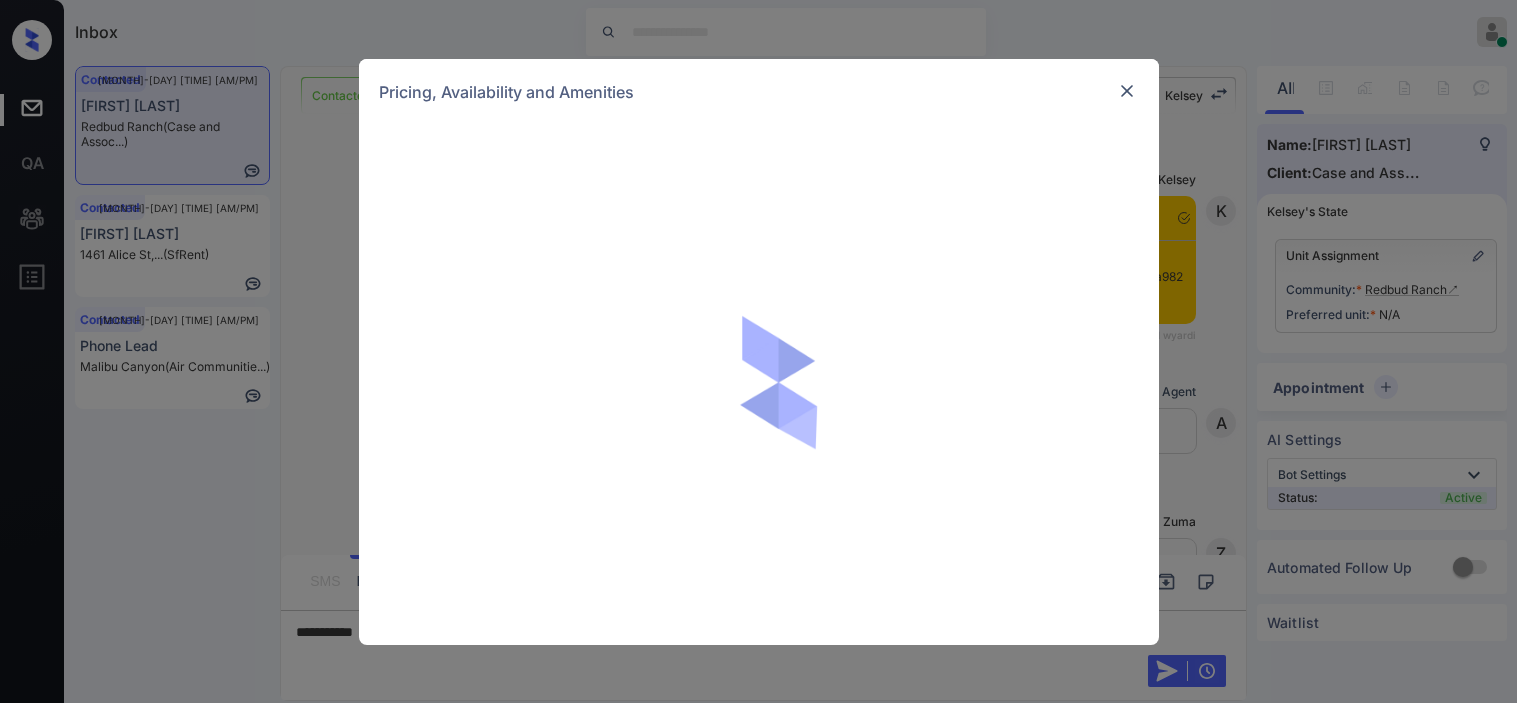 scroll, scrollTop: 0, scrollLeft: 0, axis: both 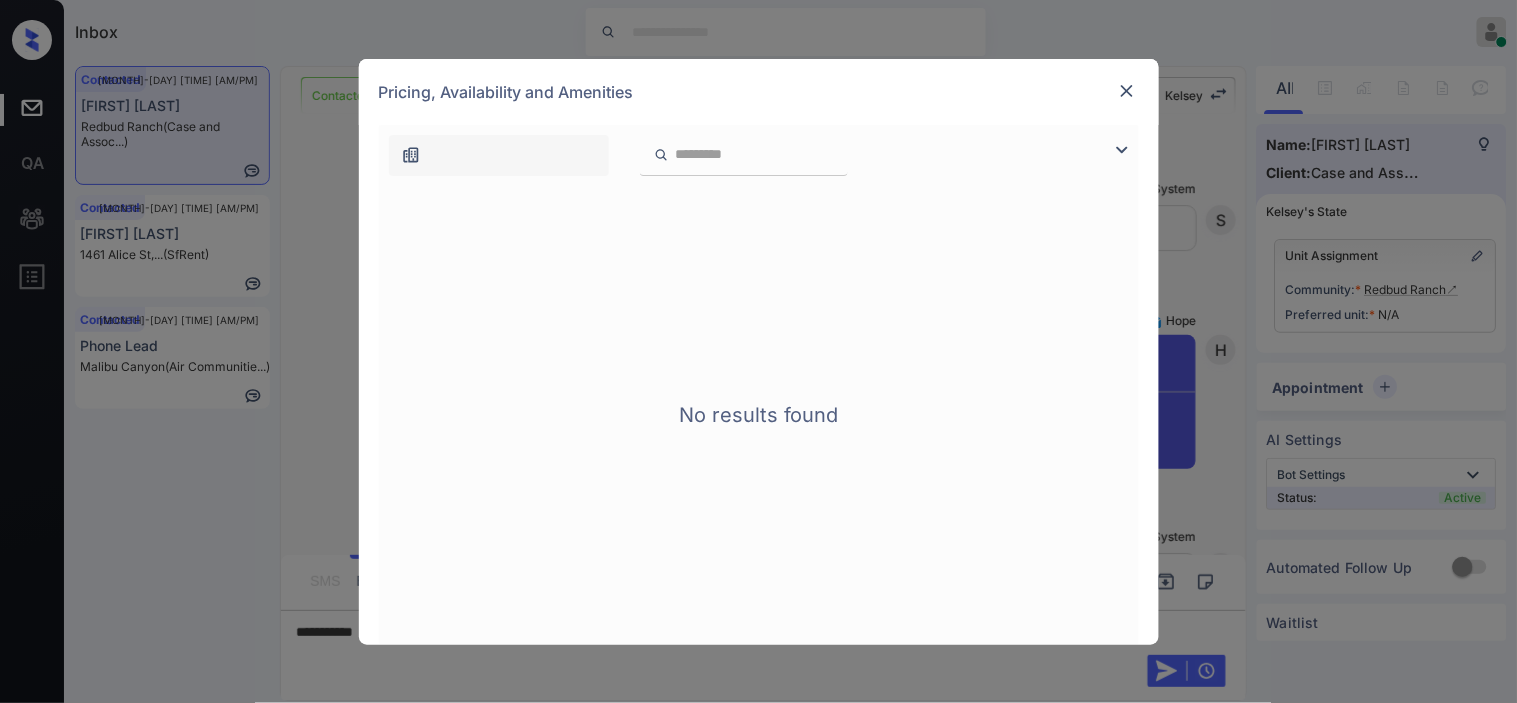 click at bounding box center (1127, 91) 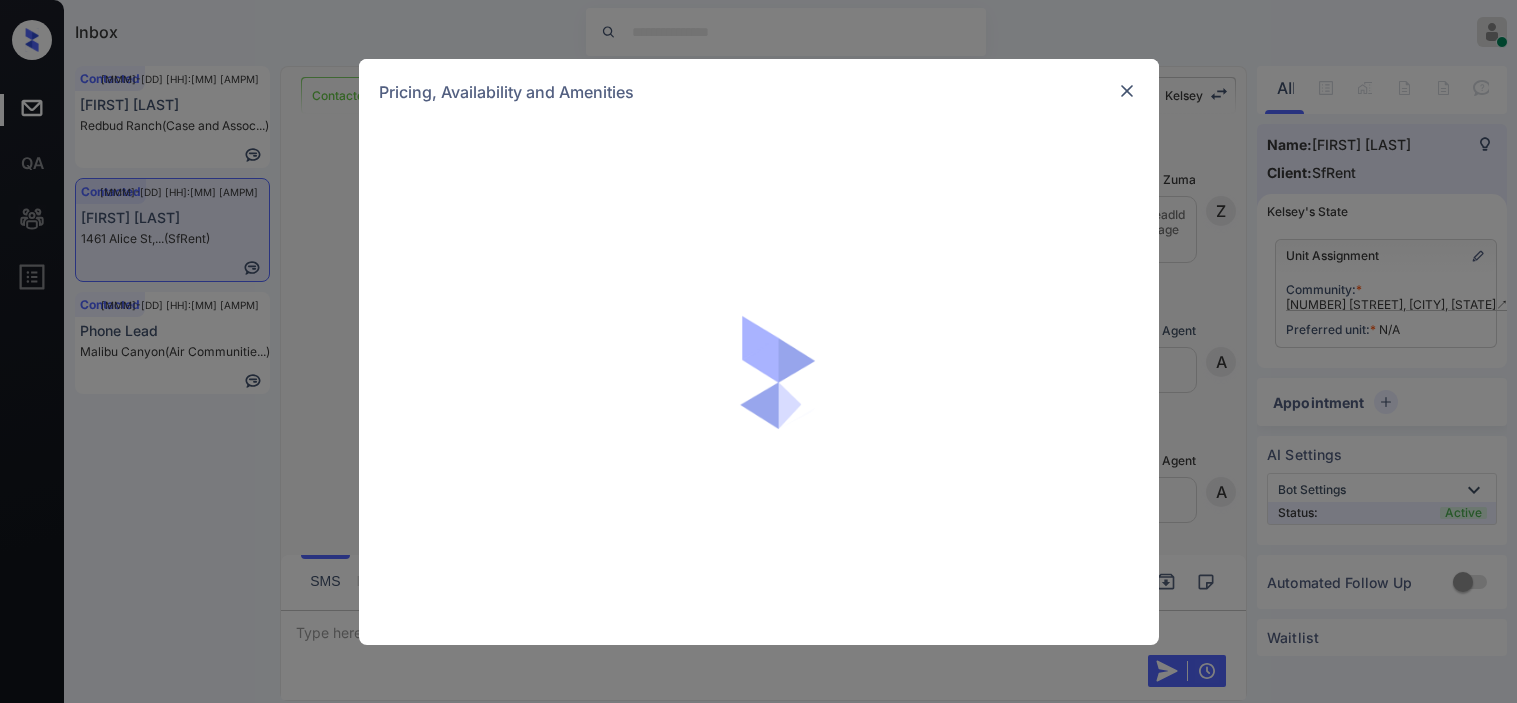 scroll, scrollTop: 0, scrollLeft: 0, axis: both 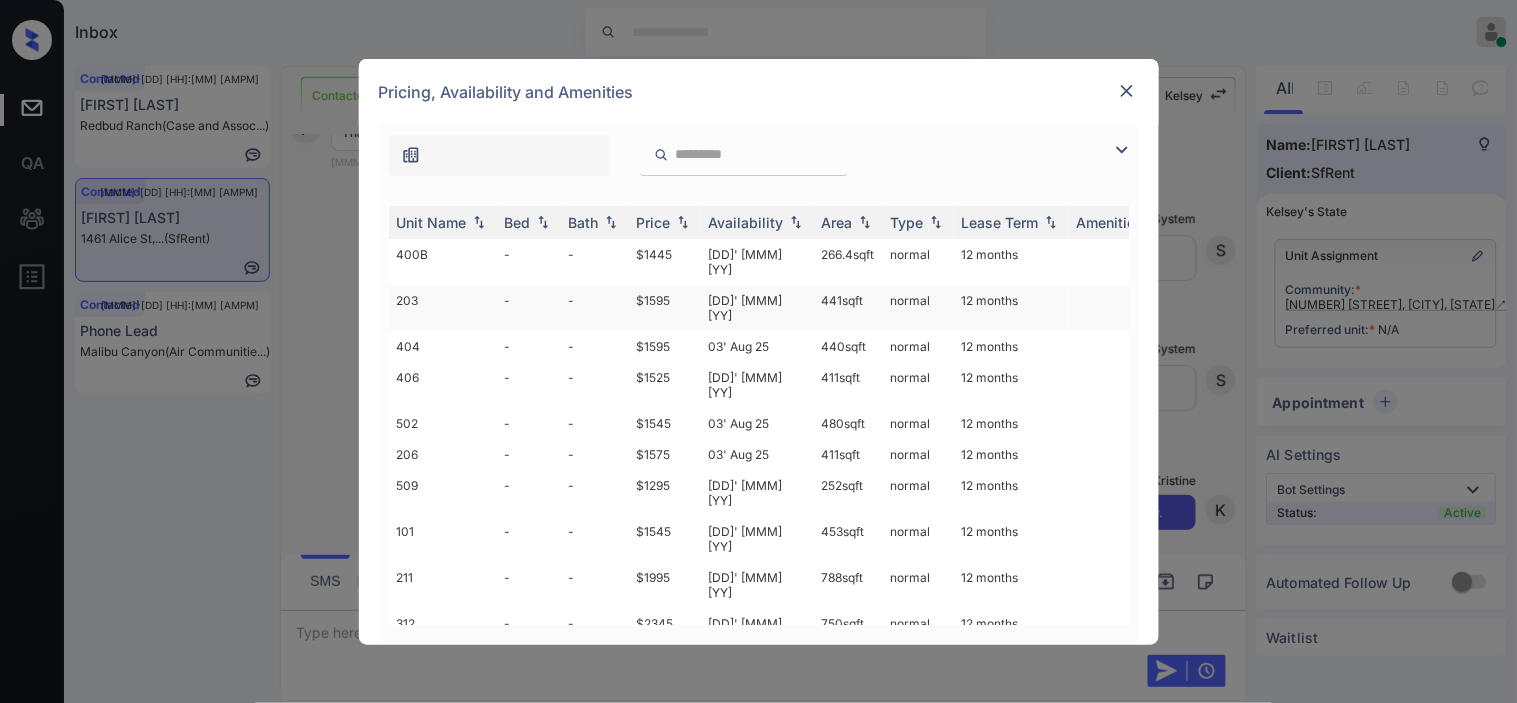 click on "10' Dec 19" at bounding box center [757, 308] 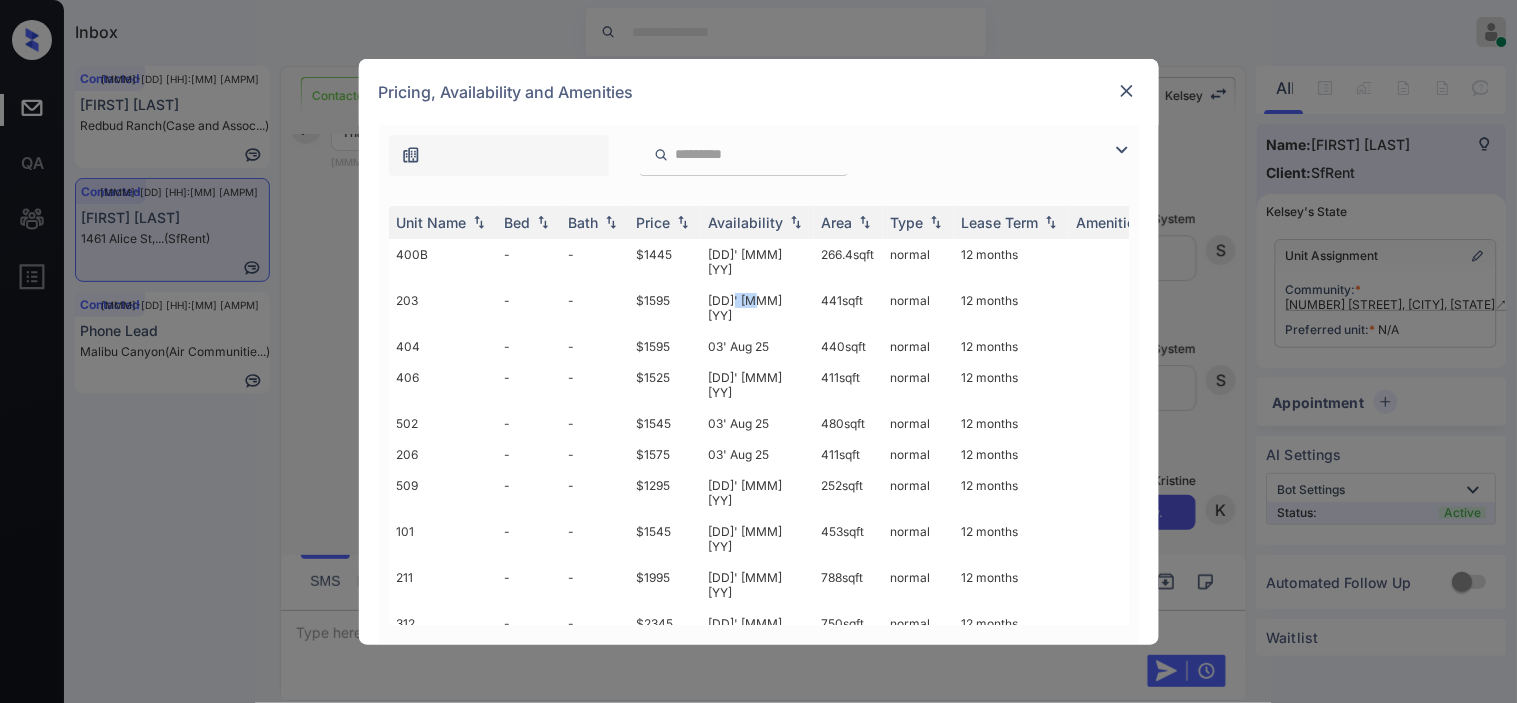 drag, startPoint x: 744, startPoint y: 295, endPoint x: 1116, endPoint y: 98, distance: 420.943 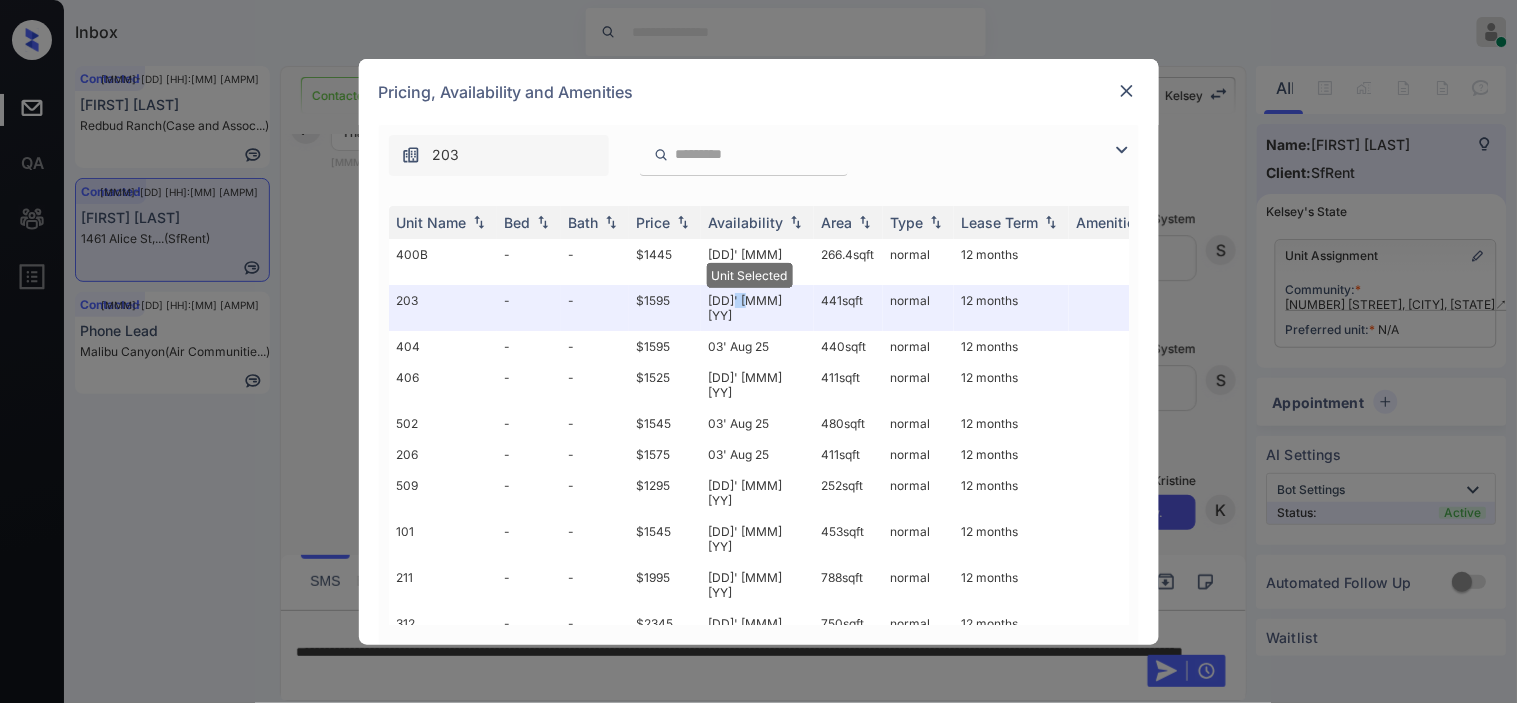 click at bounding box center [1127, 91] 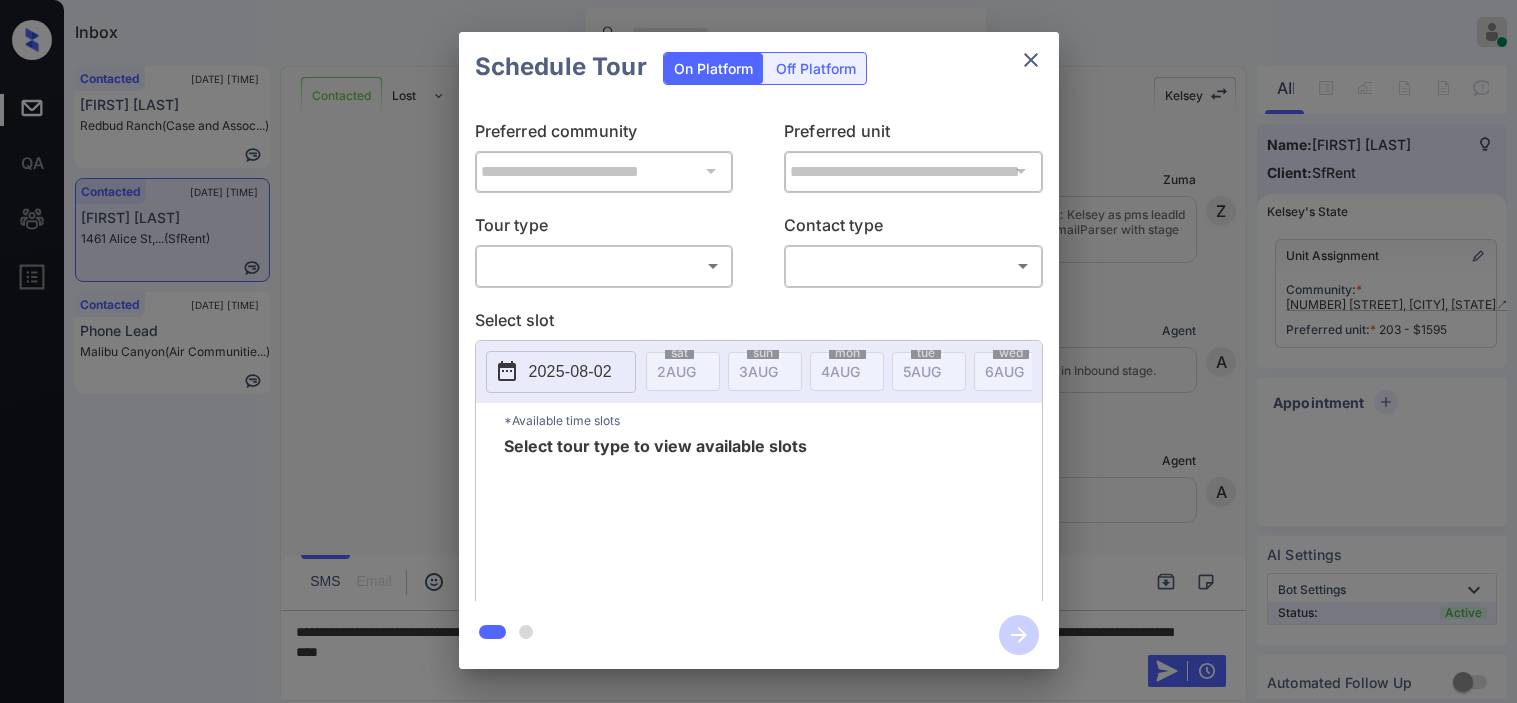 scroll, scrollTop: 0, scrollLeft: 0, axis: both 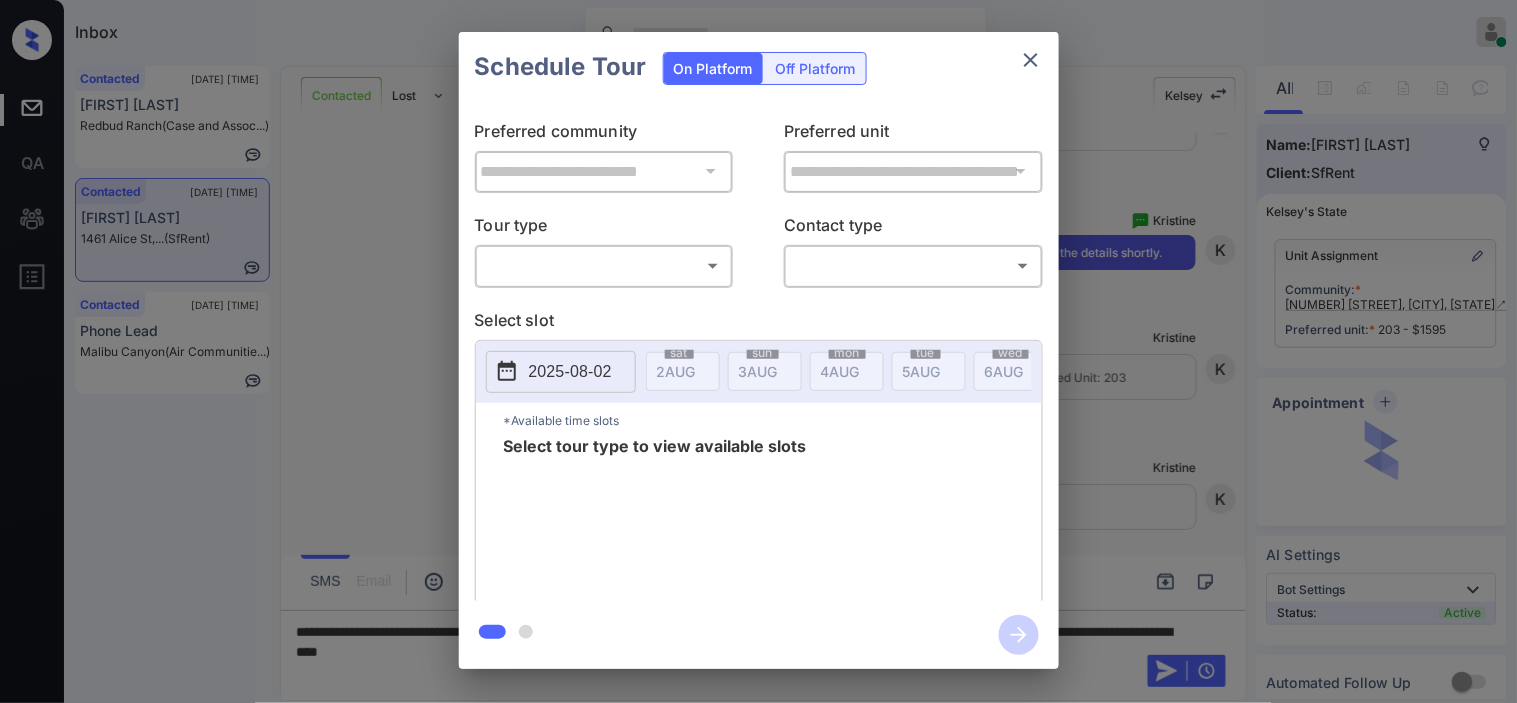click on "Off Platform" at bounding box center (816, 68) 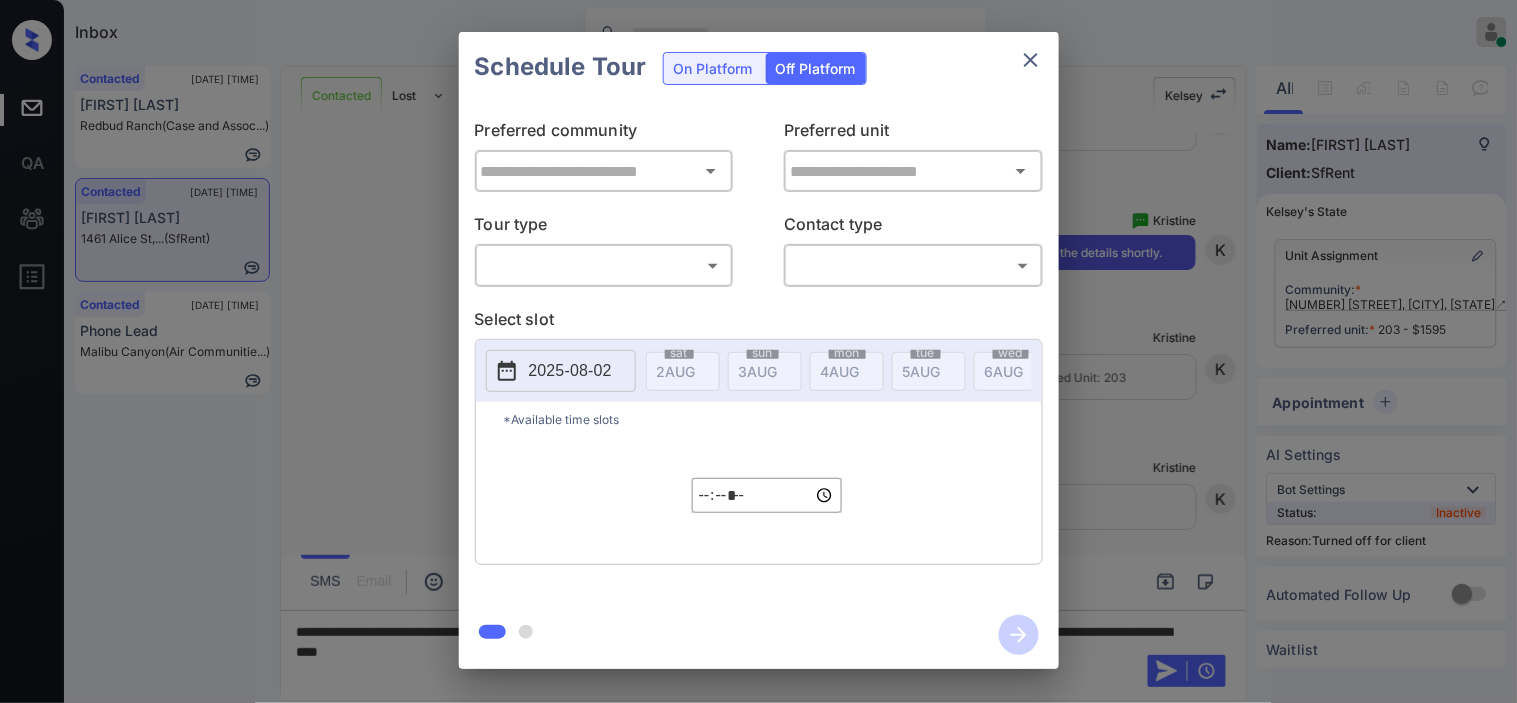 type on "**********" 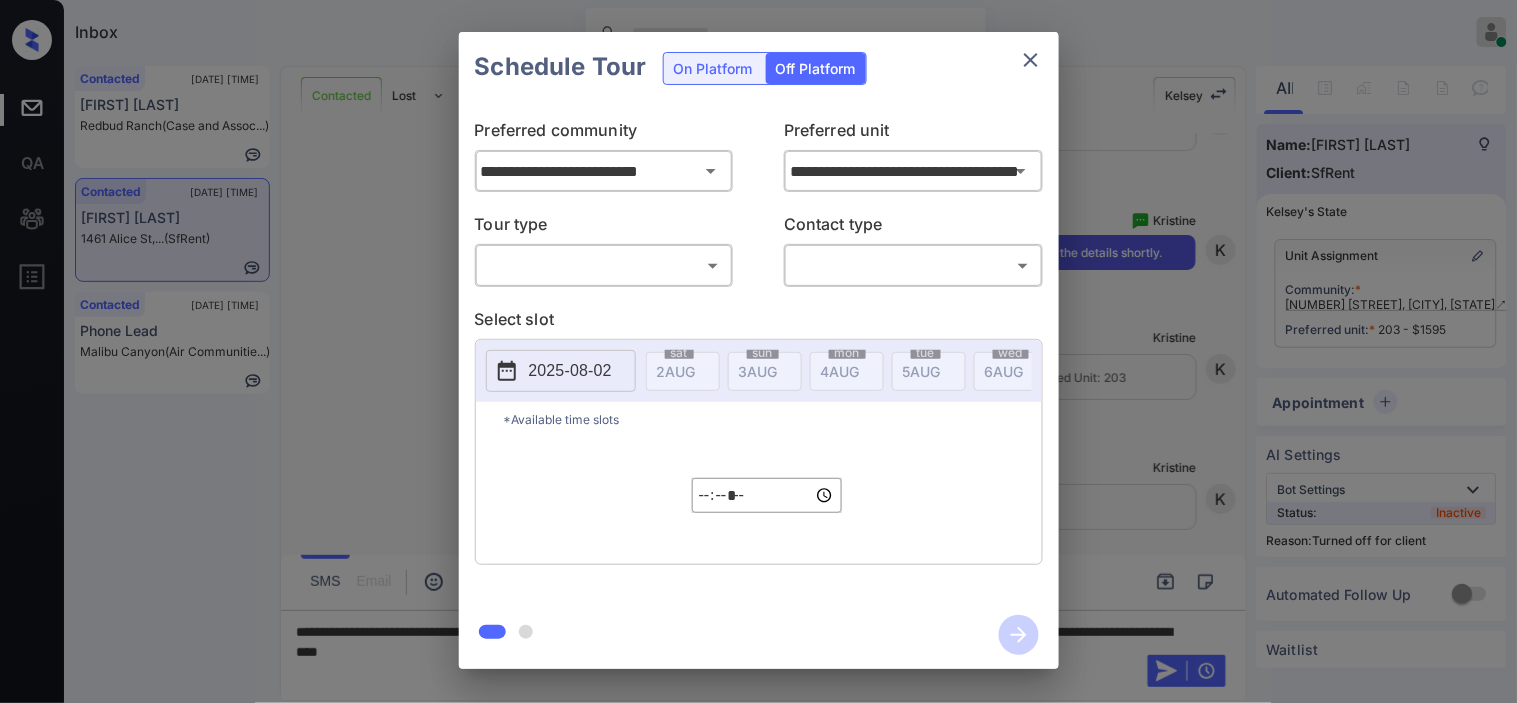 click on "Inbox [FIRST] [LAST] Online Set yourself   offline Set yourself   on break Profile Switch to  dark  mode Sign out Contacted [DATE] [TIME]   [FIRST] [LAST] [NUMBER] [STREET],...  (SfRent) Contacted [DATE] [TIME]   [FIRST] [LAST] [NUMBER] [STREET],...  (Air Communitie...) Contacted Lost Lead Sentiment: Angry Upon sliding the acknowledgement:  Lead will move to lost stage. * ​ SMS and call option will be set to opt out. AFM will be turned off for the lead. [FIRST] New Message Zuma Lead transfer skipped to agent: [FIRST] as pms leadId does not exists for leadType emailParser with stage Inbound [DATE] [TIME] Z New Message Agent Lead created via emailParser in Inbound stage. [DATE] [TIME] A New Message Agent AFM Request sent to [FIRST]. [DATE] [TIME] A New Message Agent Notes Note: Structured Note:
Move In Date: [DATE]
ILS Note:
I would like to schedule a tour. [DATE] [TIME] A New Message [FIRST] [DATE] [TIME] K" at bounding box center [758, 351] 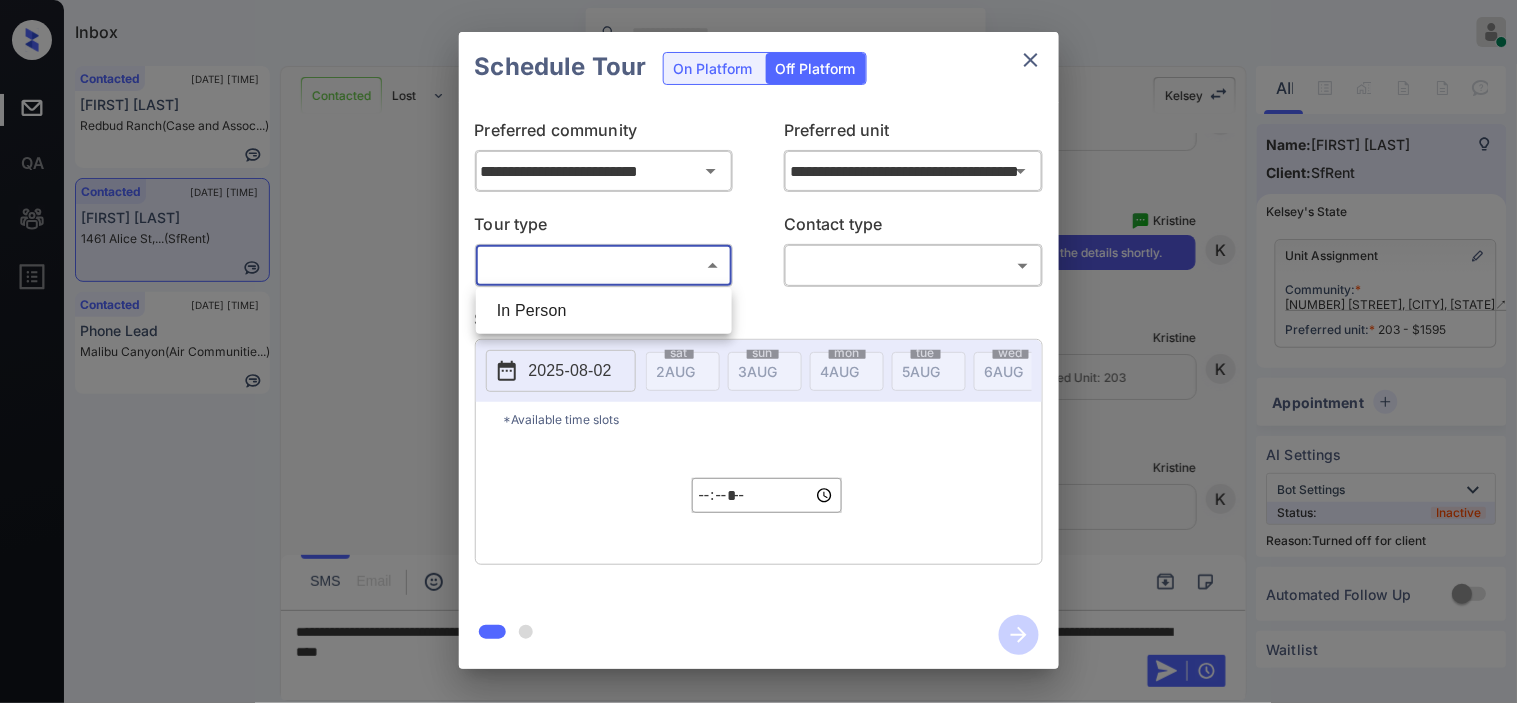 click on "In Person" at bounding box center [604, 311] 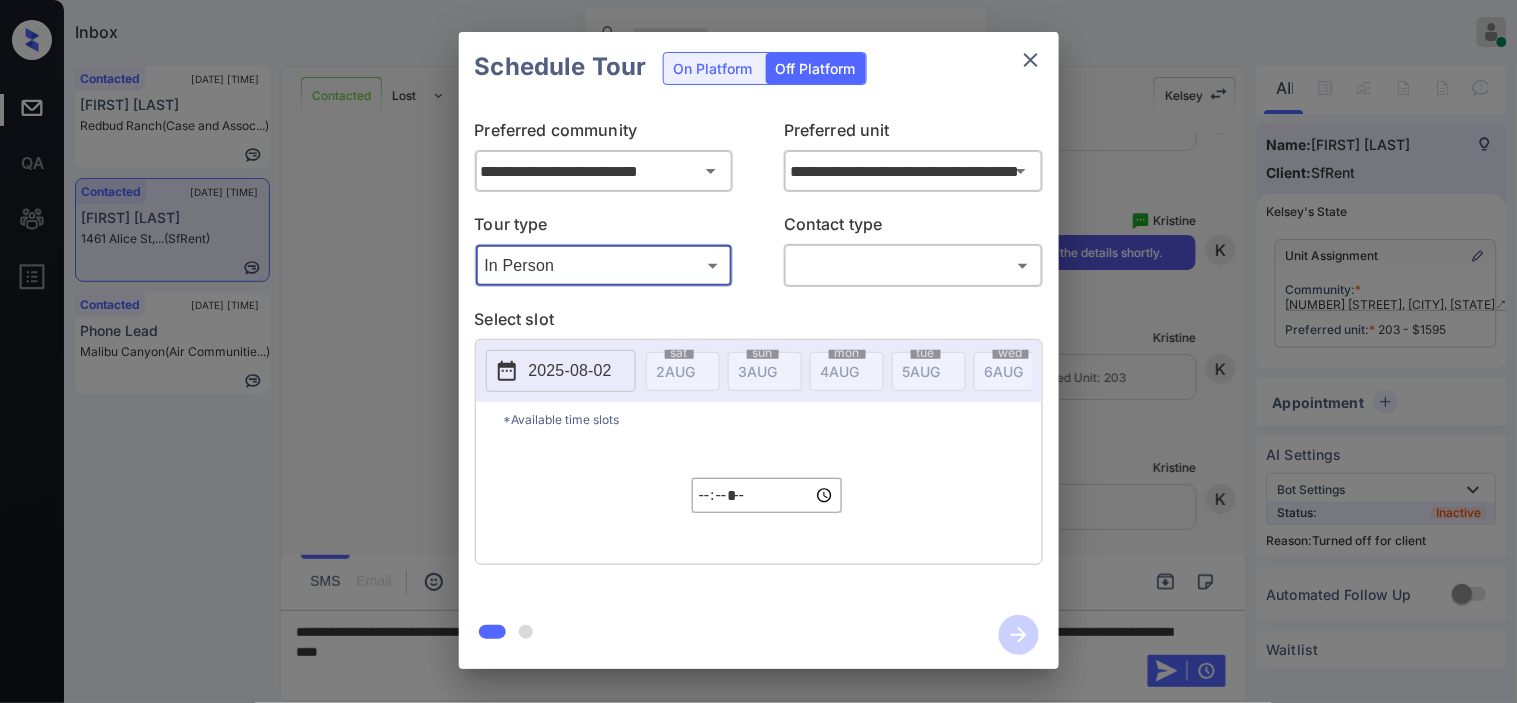 click on "Inbox [FIRST] [LAST] Online Set yourself   offline Set yourself   on break Profile Switch to  dark  mode Sign out Contacted [DATE] [TIME]   [FIRST] [LAST] [NUMBER] [STREET],...  (SfRent) Contacted [DATE] [TIME]   [FIRST] [LAST] [NUMBER] [STREET],...  (Air Communitie...) Contacted Lost Lead Sentiment: Angry Upon sliding the acknowledgement:  Lead will move to lost stage. * ​ SMS and call option will be set to opt out. AFM will be turned off for the lead. [FIRST] New Message Zuma Lead transfer skipped to agent: [FIRST] as pms leadId does not exists for leadType emailParser with stage Inbound [DATE] [TIME] Z New Message Agent Lead created via emailParser in Inbound stage. [DATE] [TIME] A New Message Agent AFM Request sent to [FIRST]. [DATE] [TIME] A New Message Agent Notes Note: Structured Note:
Move In Date: [DATE]
ILS Note:
I would like to schedule a tour. [DATE] [TIME] A New Message [FIRST] [DATE] [TIME] K" at bounding box center [758, 351] 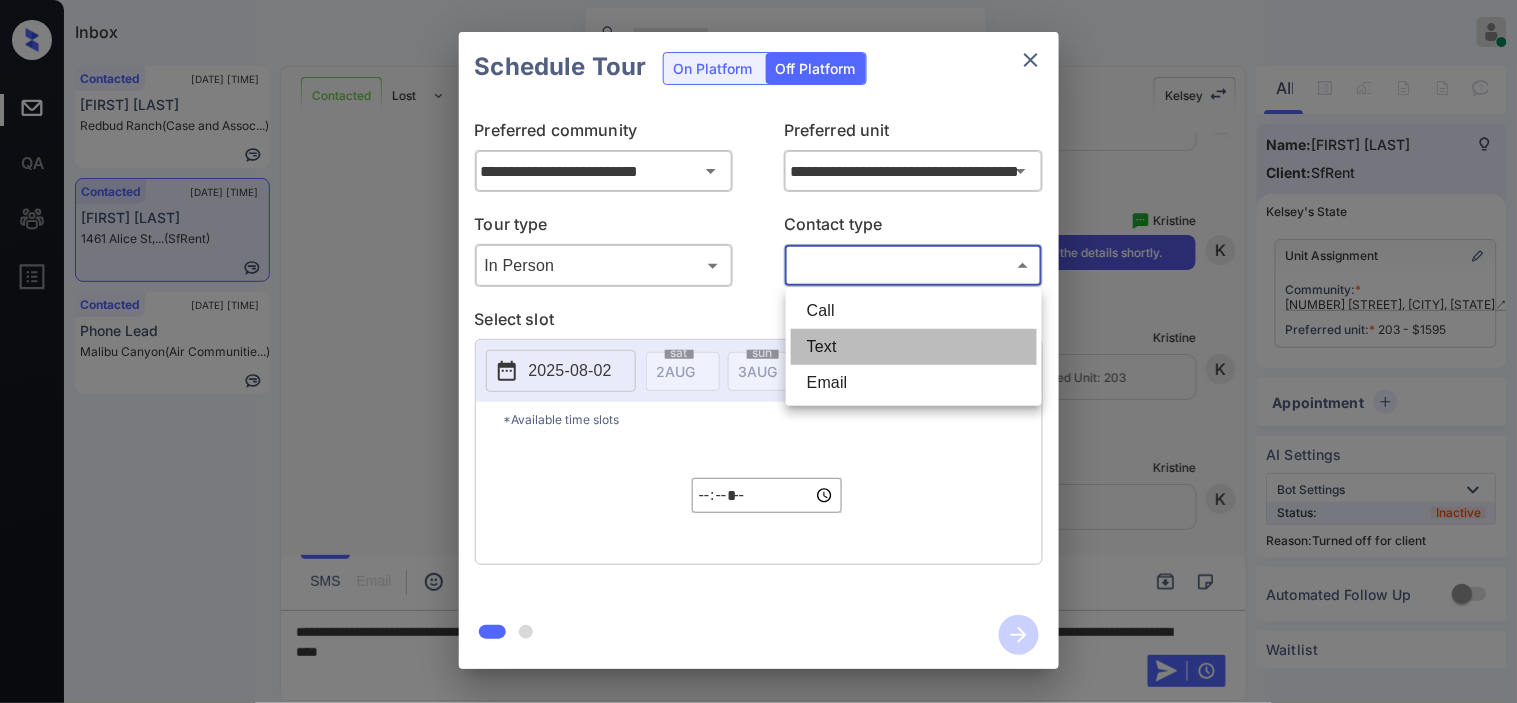 click on "Text" at bounding box center [914, 347] 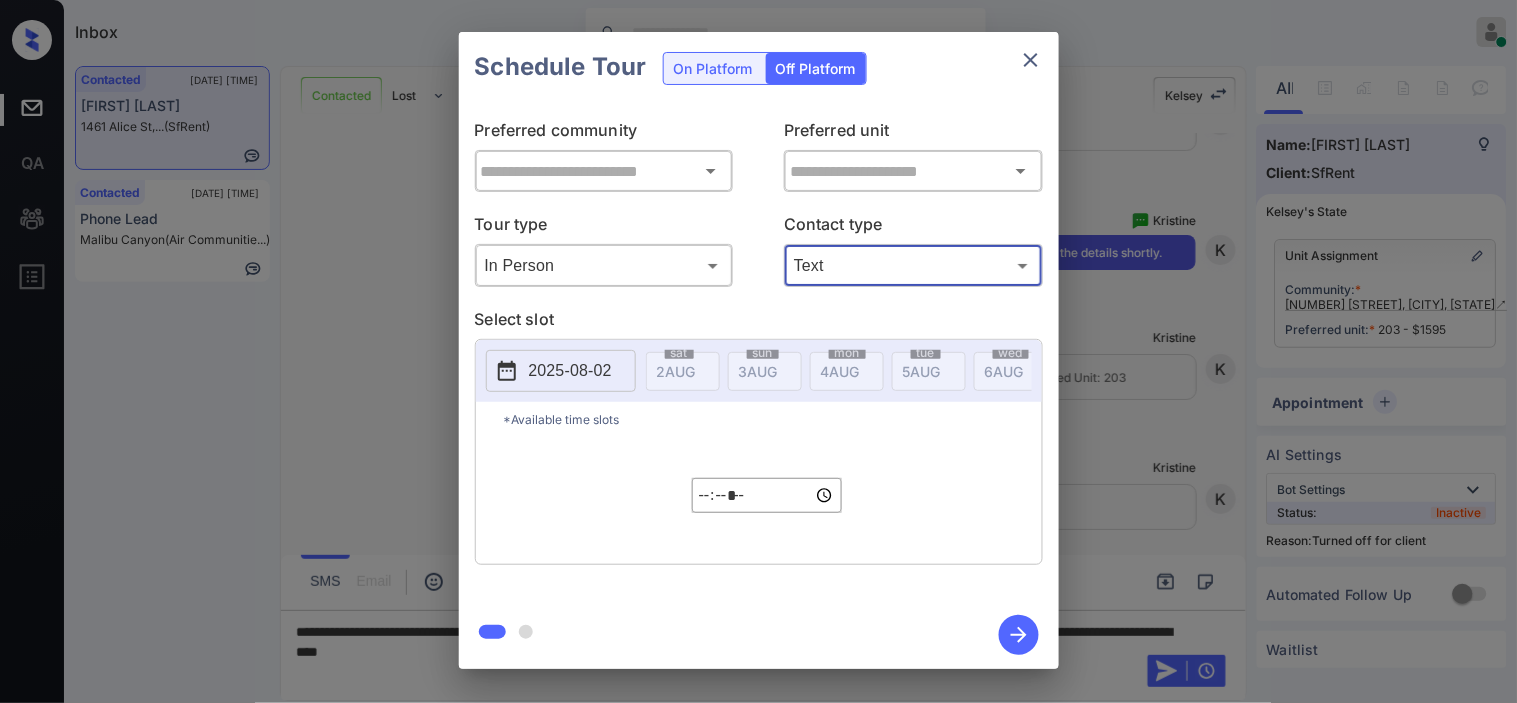 type on "**********" 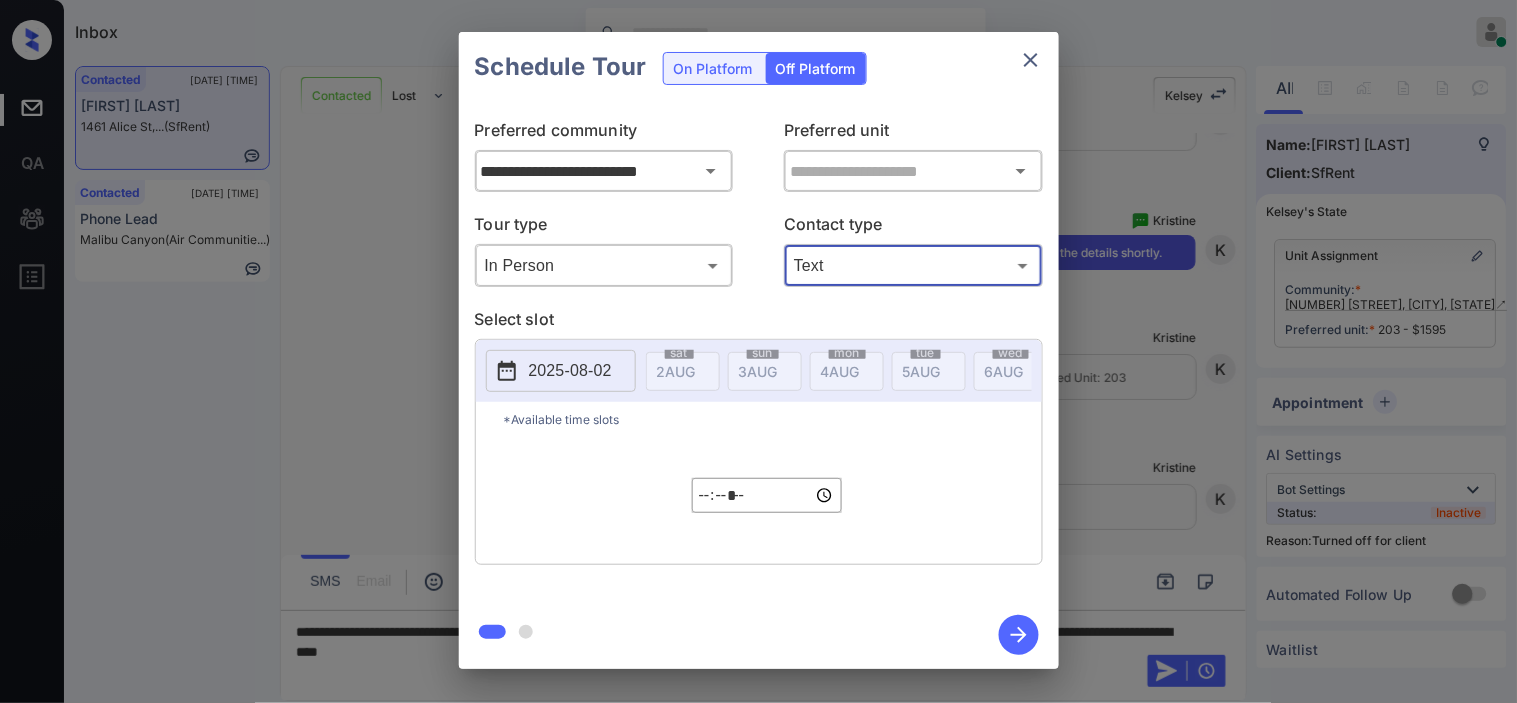 type on "**********" 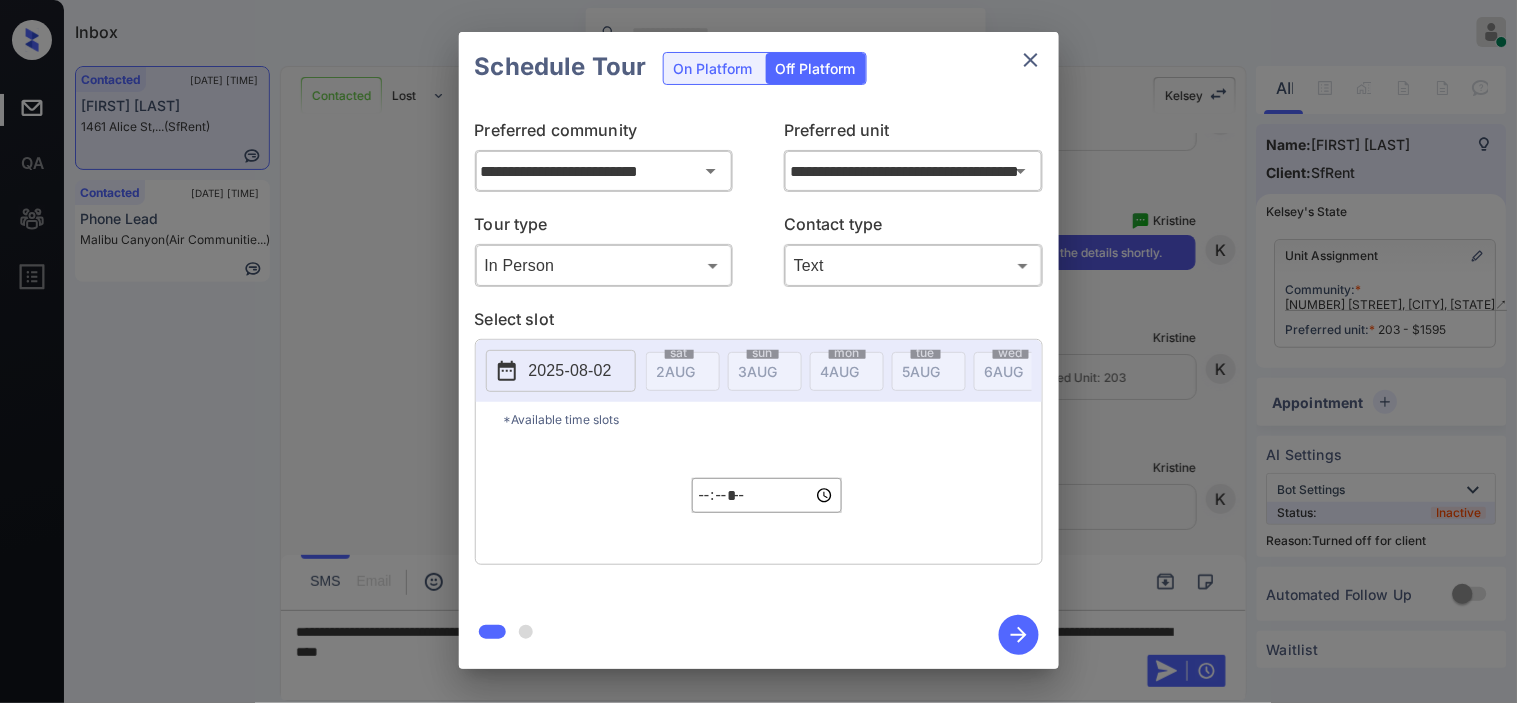 click on "2025-08-02" at bounding box center (570, 371) 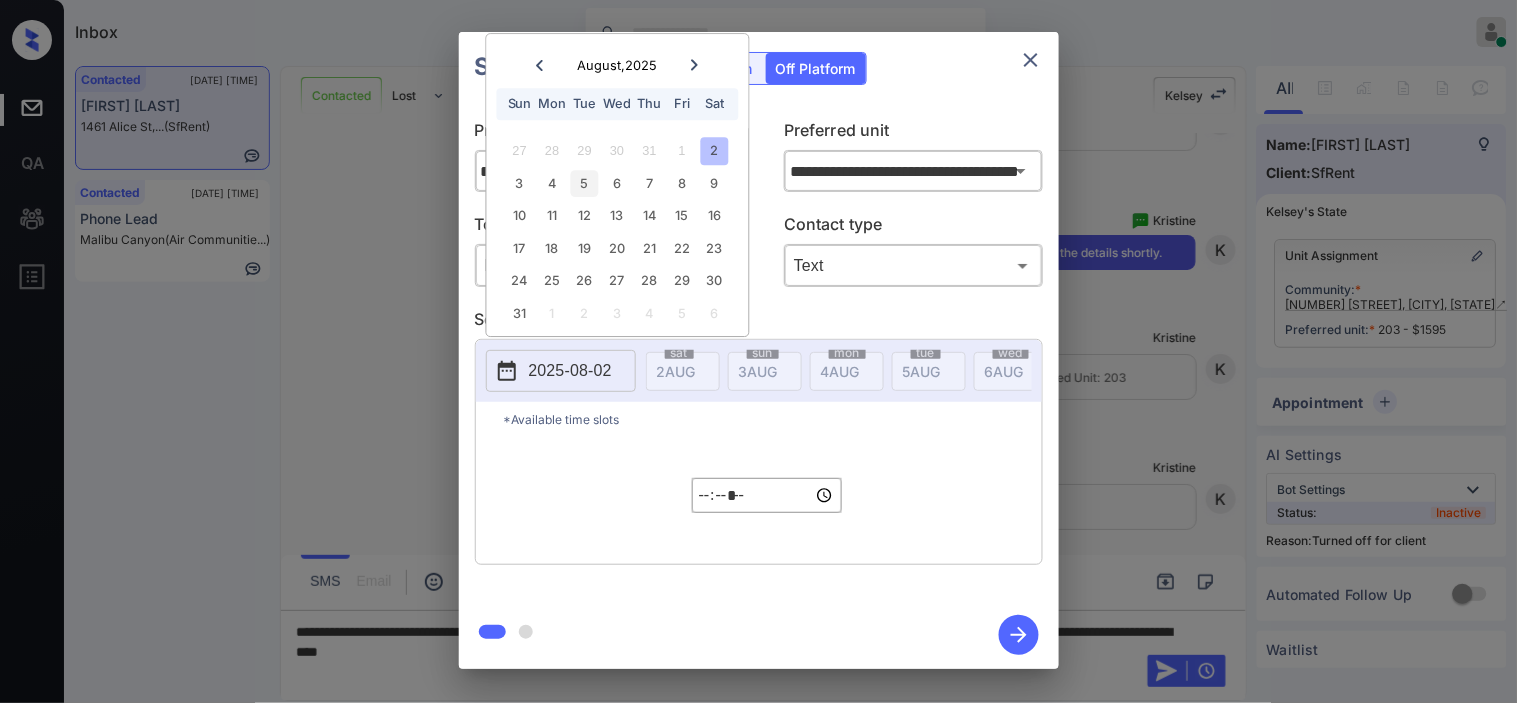 click on "5" at bounding box center [584, 183] 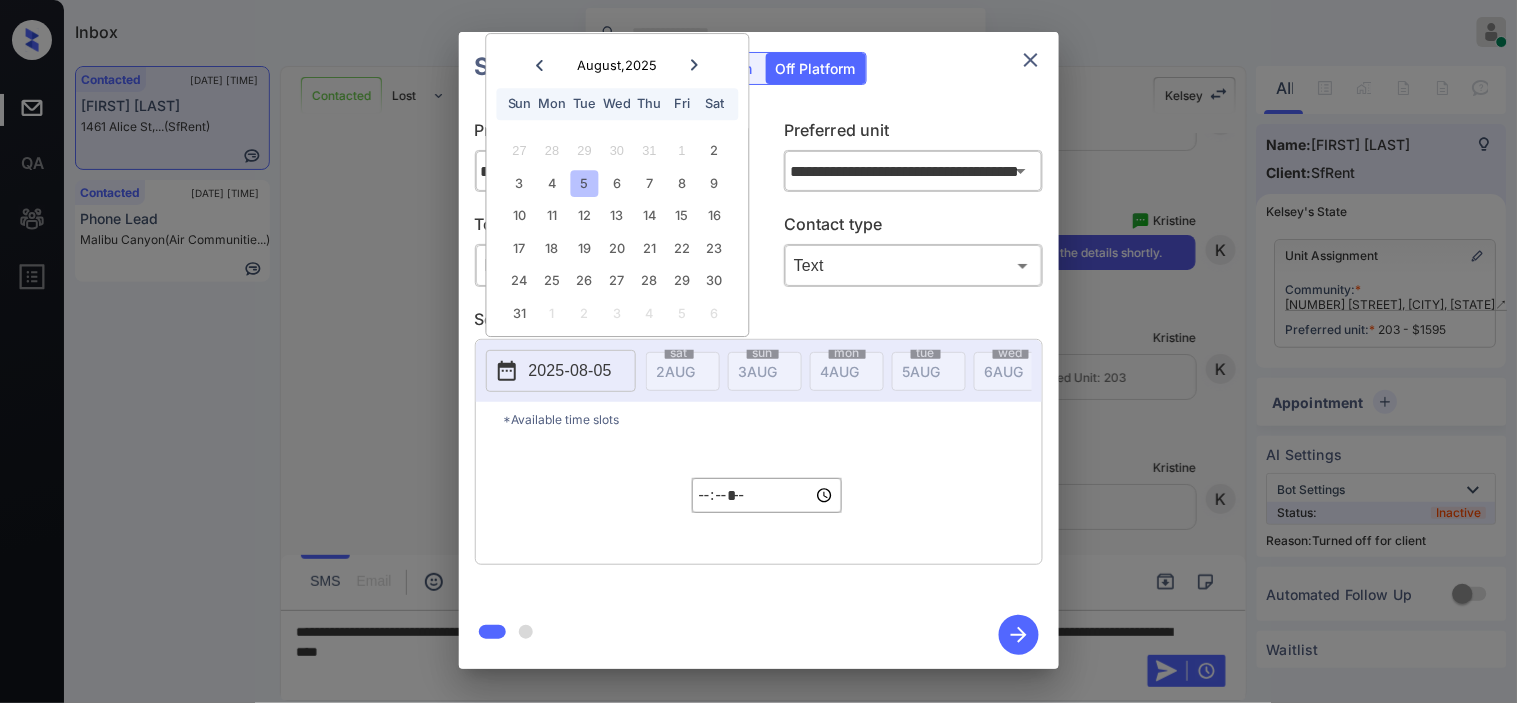 click on "*****" at bounding box center [767, 495] 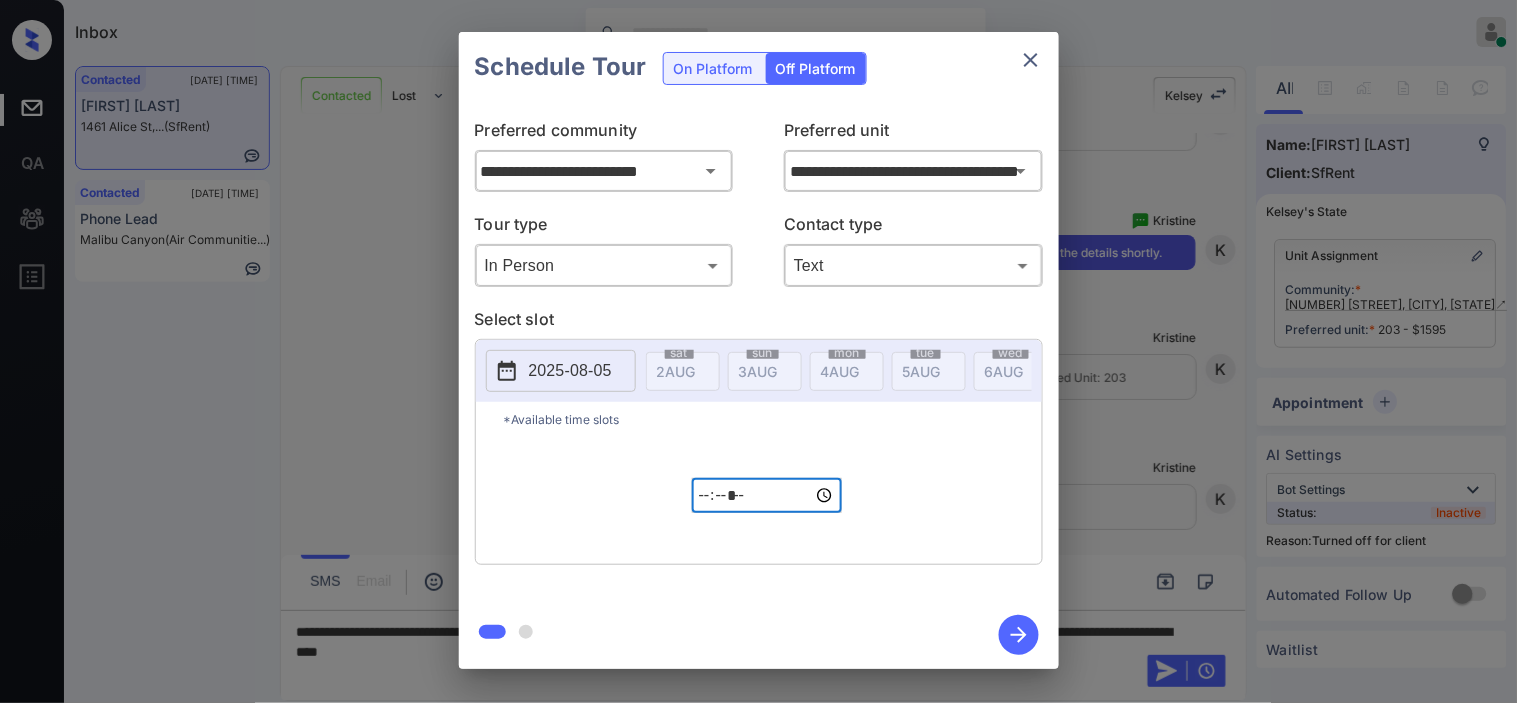 type on "*****" 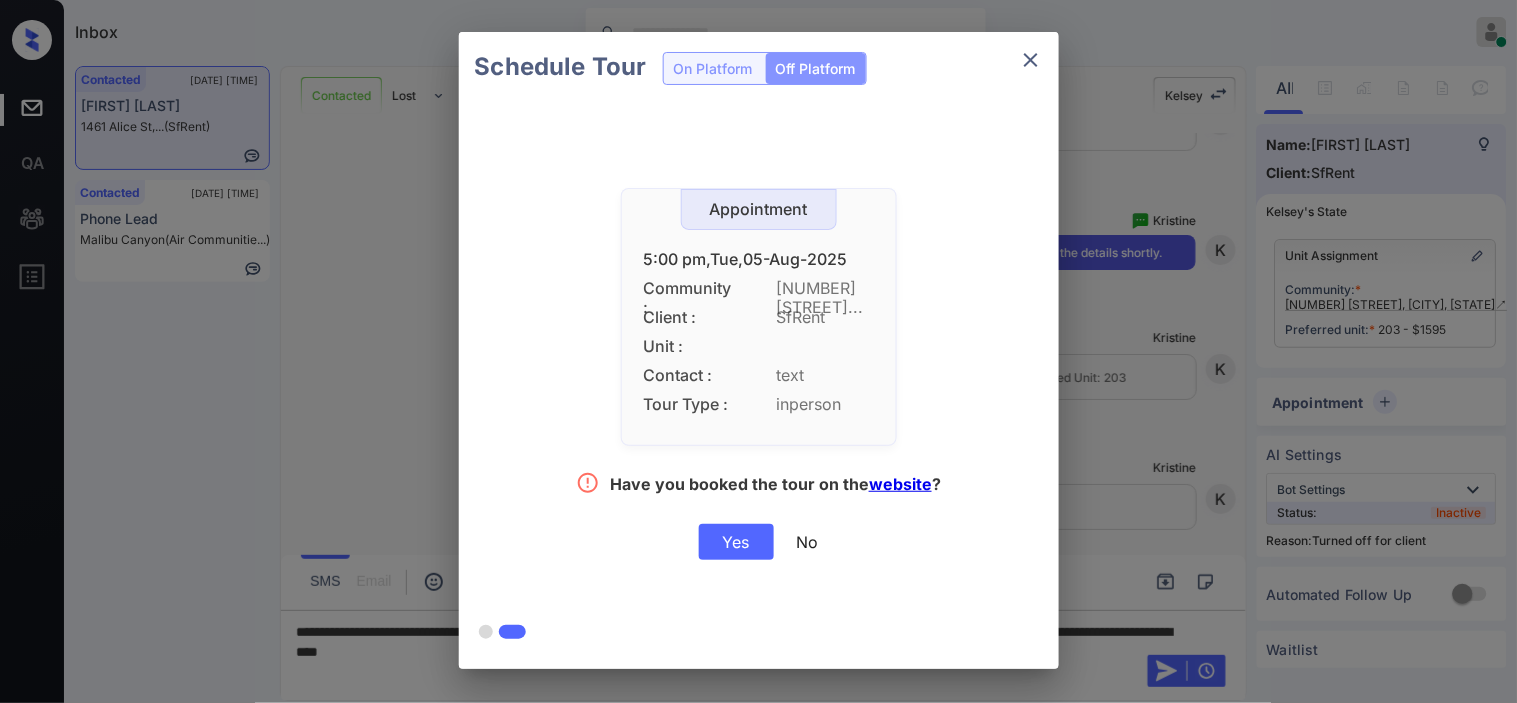 click on "Yes" at bounding box center [736, 542] 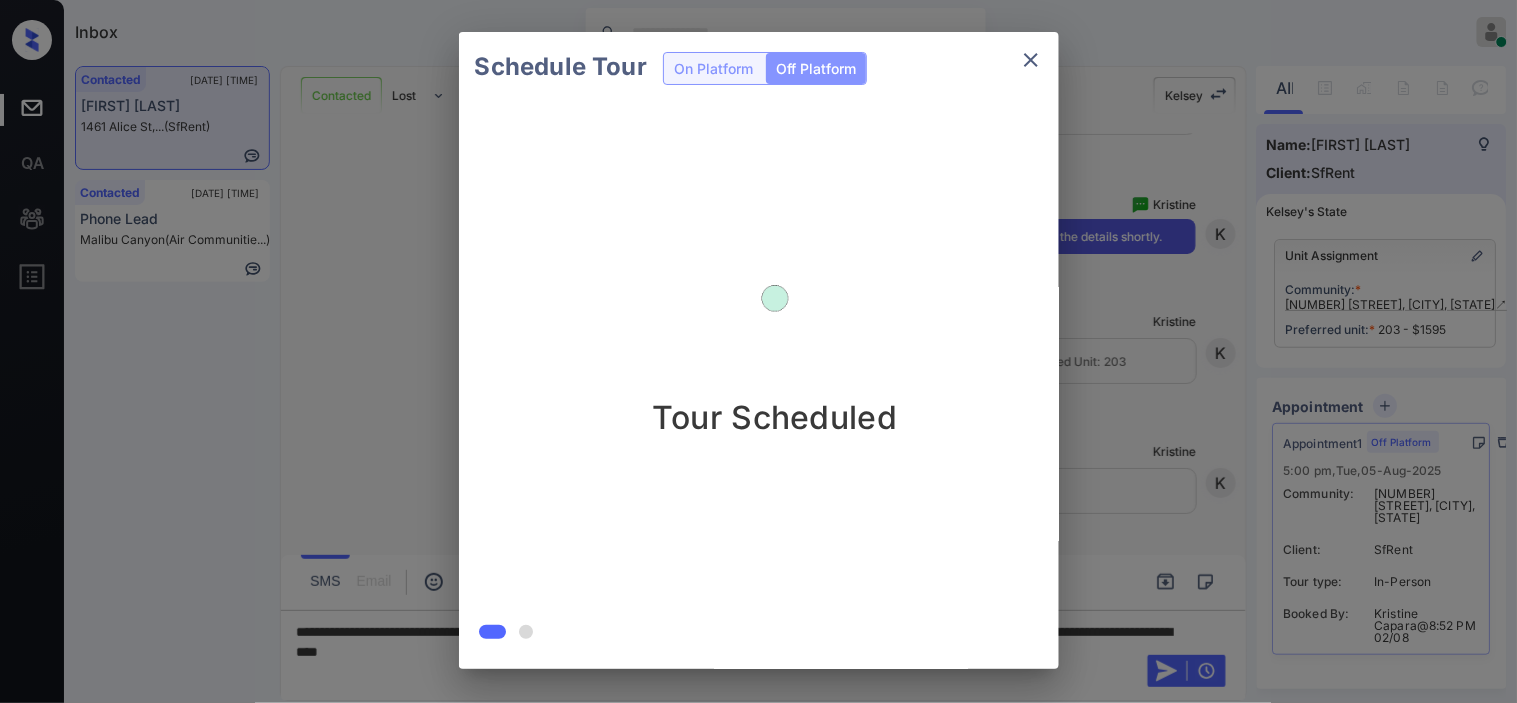 click on "Schedule Tour On Platform Off Platform Tour Scheduled" at bounding box center [758, 350] 